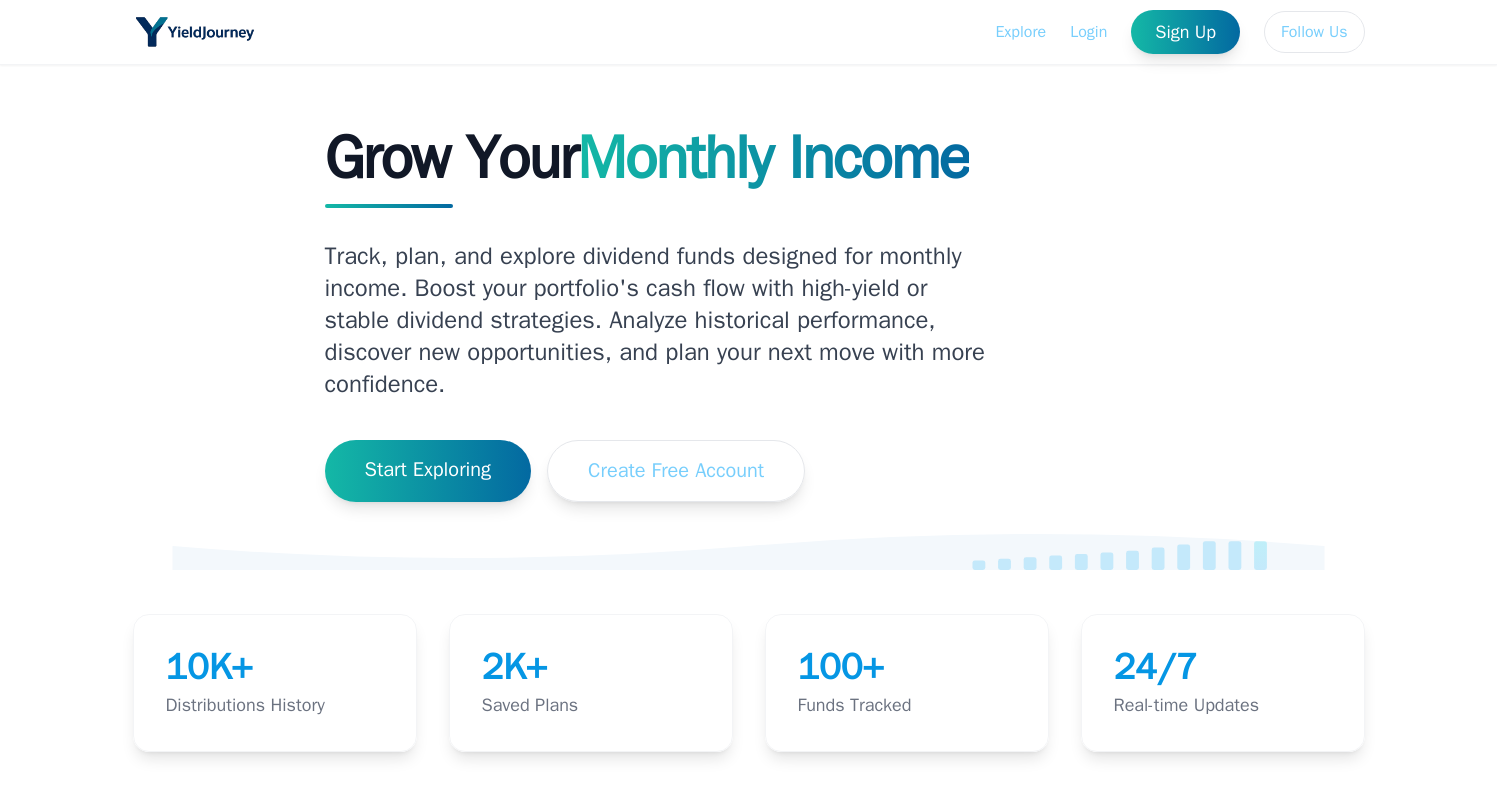 scroll, scrollTop: 0, scrollLeft: 0, axis: both 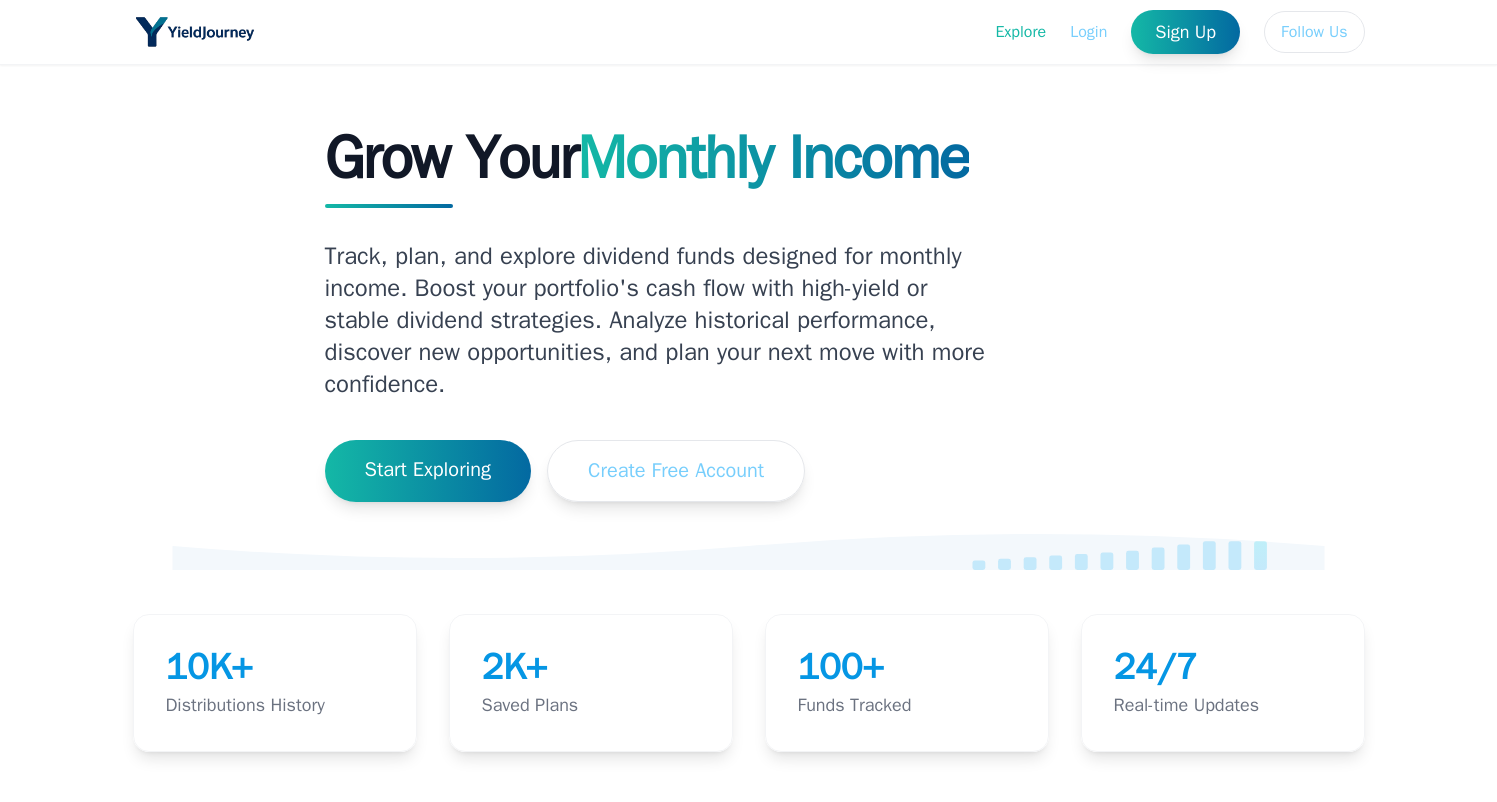 click on "Explore" at bounding box center (1020, 32) 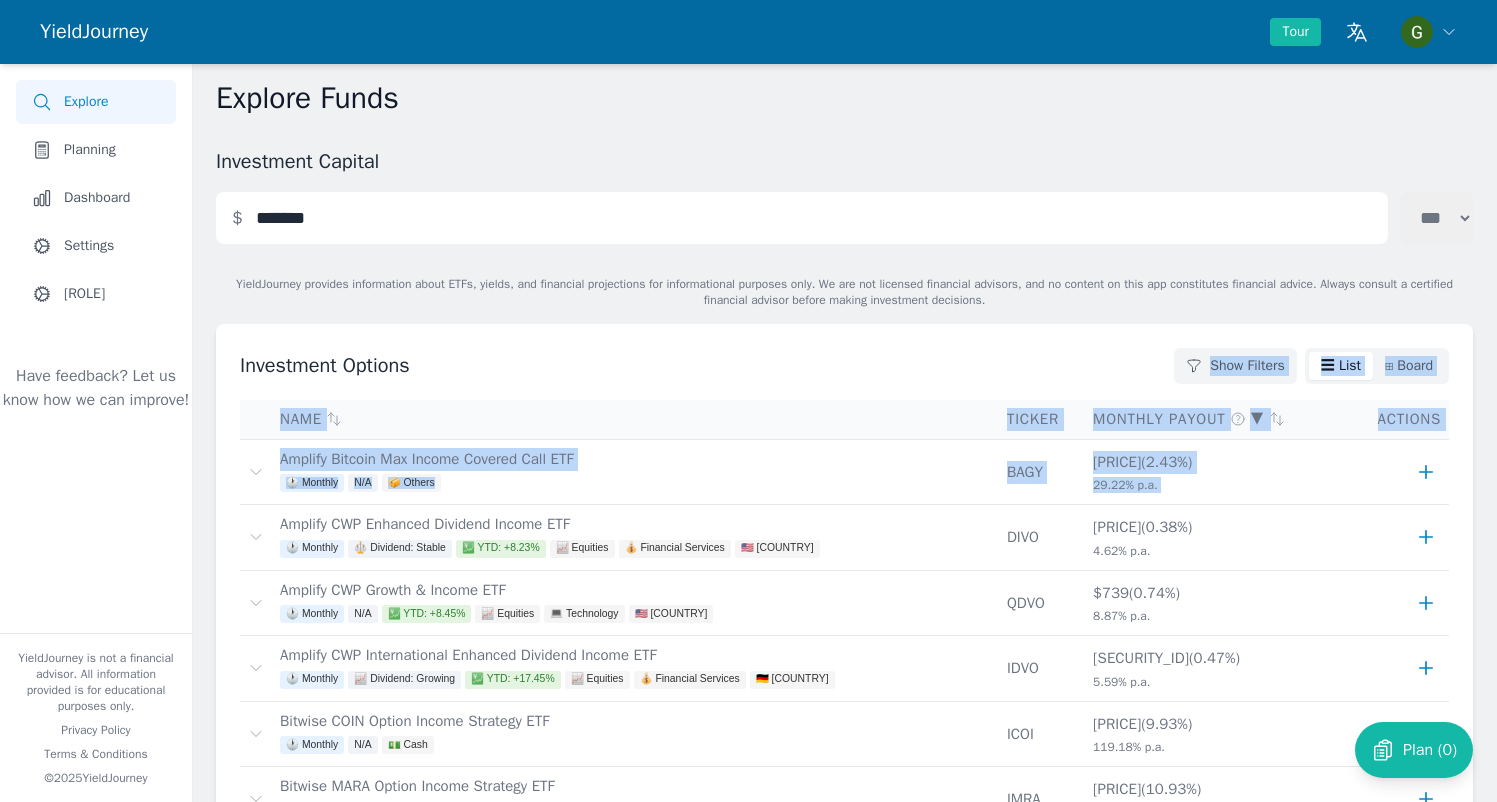 drag, startPoint x: 755, startPoint y: 508, endPoint x: 748, endPoint y: 344, distance: 164.14932 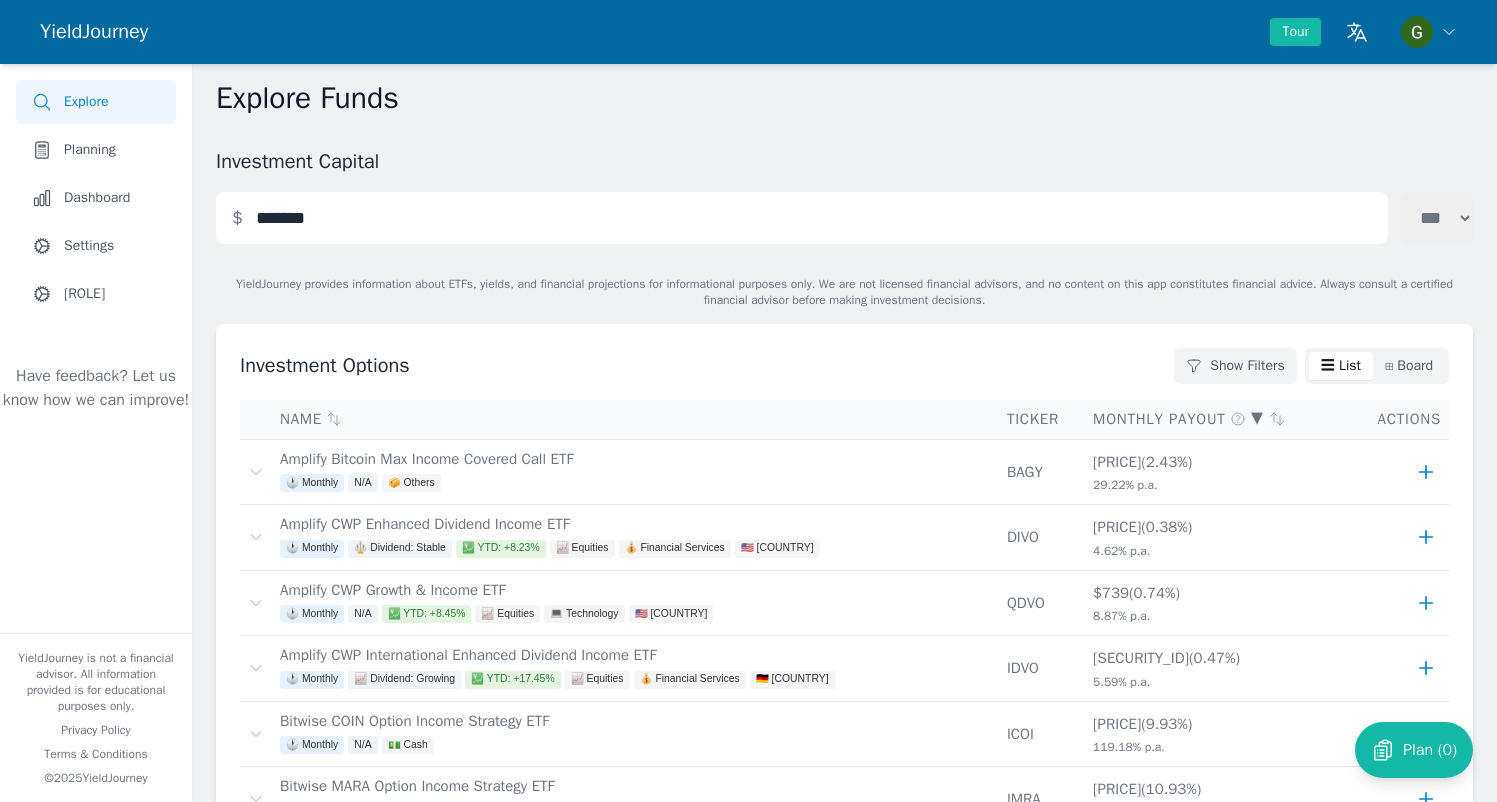 click on "Investment Options Show Filters ☰ List ⊞ Board Name Ticker Monthly Payout ▼ Actions Amplify Bitcoin Max Income Covered Call ETF 🕐 Monthly  N/A 📦 Others BAGY $2,433   ( 2.43 %) 29.22 % p.a. Amplify CWP Enhanced Dividend Income ETF 🕐 Monthly ⚖️ Dividend: Stable 💹 YTD: +8.23% 📈 Equities 💰 Financial Services 🇺🇸 [COUNTRY] DIVO $385   ( 0.38 %) 4.62 % p.a. Amplify CWP Growth & Income ETF 🕐 Monthly  N/A 💹 YTD: +8.45% 📈 Equities 💻 Technology 🇺🇸 [COUNTRY] QDVO $739   ( 0.74 %) 8.87 % p.a. Amplify CWP International Enhanced Dividend Income ETF 🕐 Monthly 📈 Dividend: Growing 💹 YTD: +17.45% 📈 Equities 💰 Financial Services 🇩🇪 [COUNTRY] IDVO $466   ( 0.47 %) 5.59 % p.a. Bitwise COIN Option Income Strategy ETF 🕐 Monthly  N/A 💵 Cash ICOI $9,931   ( 9.93 %) 119.18 % p.a. Bitwise MARA Option Income Strategy ETF 🕐 Monthly  N/A 💵 Cash IMRA $10,924   ( 10.93 %) 131.12 % p.a. Bitwise MSTR Option Income Strategy ETF 🕐 Monthly  N/A 💵 Cash" at bounding box center (844, 2718) 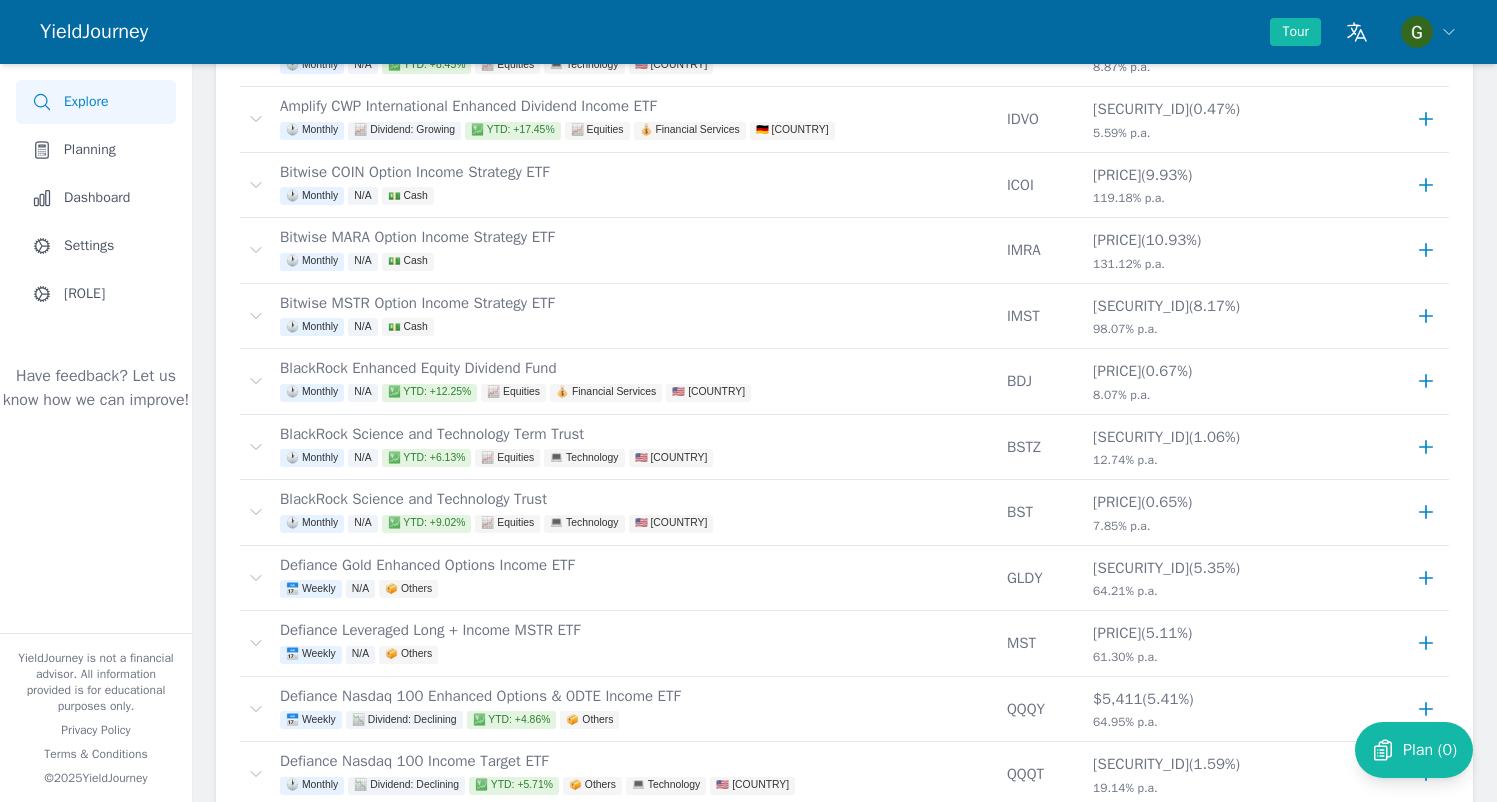scroll, scrollTop: 0, scrollLeft: 0, axis: both 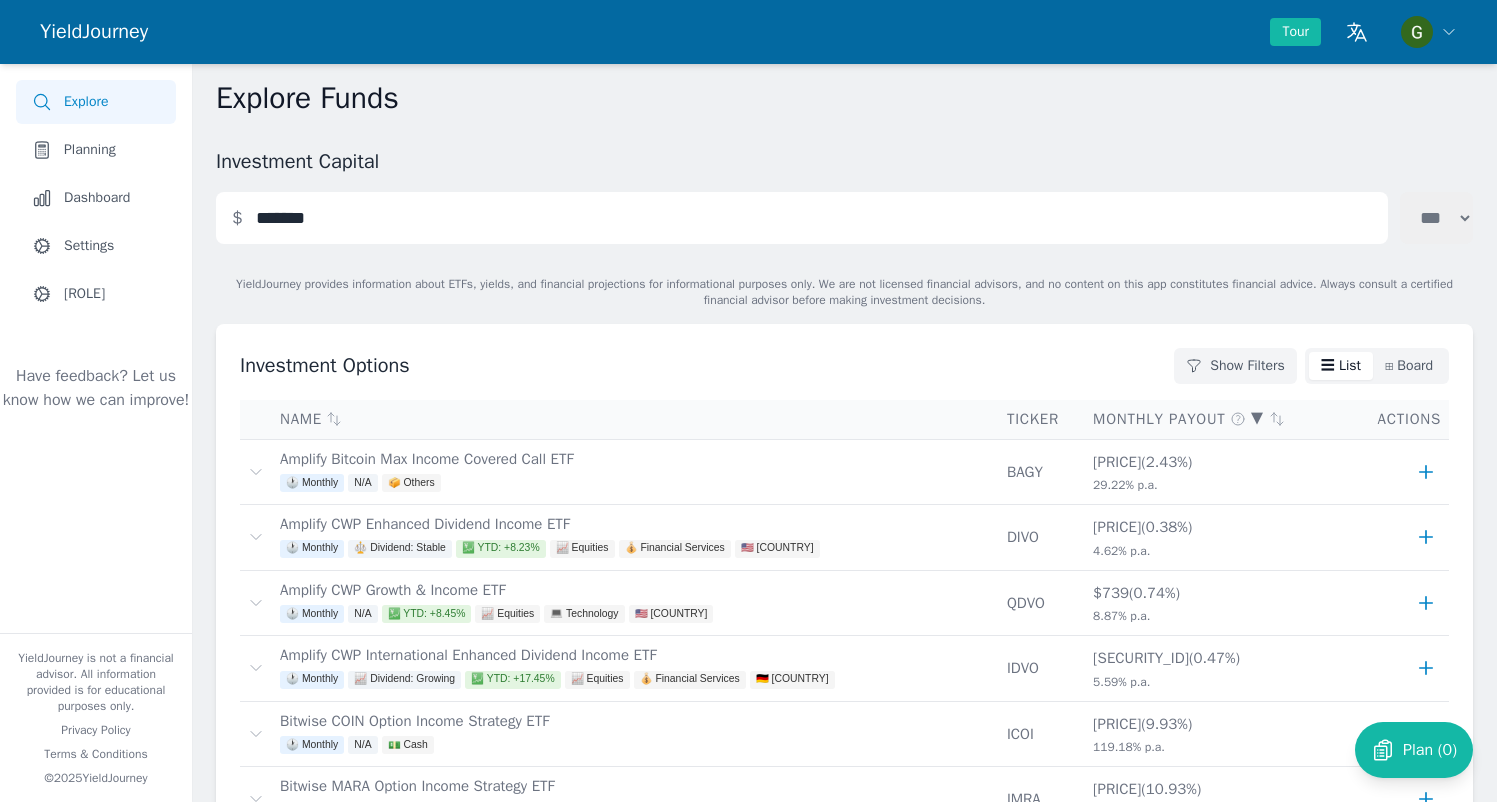 click on "Investment Options Show Filters ☰ List ⊞ Board Name Ticker Monthly Payout ▼ Actions Amplify Bitcoin Max Income Covered Call ETF 🕐 Monthly  N/A 📦 Others BAGY $2,433   ( 2.43 %) 29.22 % p.a. Amplify CWP Enhanced Dividend Income ETF 🕐 Monthly ⚖️ Dividend: Stable 💹 YTD: +8.23% 📈 Equities 💰 Financial Services 🇺🇸 [COUNTRY] DIVO $385   ( 0.38 %) 4.62 % p.a. Amplify CWP Growth & Income ETF 🕐 Monthly  N/A 💹 YTD: +8.45% 📈 Equities 💻 Technology 🇺🇸 [COUNTRY] QDVO $739   ( 0.74 %) 8.87 % p.a. Amplify CWP International Enhanced Dividend Income ETF 🕐 Monthly 📈 Dividend: Growing 💹 YTD: +17.45% 📈 Equities 💰 Financial Services 🇩🇪 [COUNTRY] IDVO $466   ( 0.47 %) 5.59 % p.a. Bitwise COIN Option Income Strategy ETF 🕐 Monthly  N/A 💵 Cash ICOI $9,931   ( 9.93 %) 119.18 % p.a. Bitwise MARA Option Income Strategy ETF 🕐 Monthly  N/A 💵 Cash IMRA $10,924   ( 10.93 %) 131.12 % p.a. Bitwise MSTR Option Income Strategy ETF 🕐 Monthly  N/A 💵 Cash" at bounding box center (844, 2718) 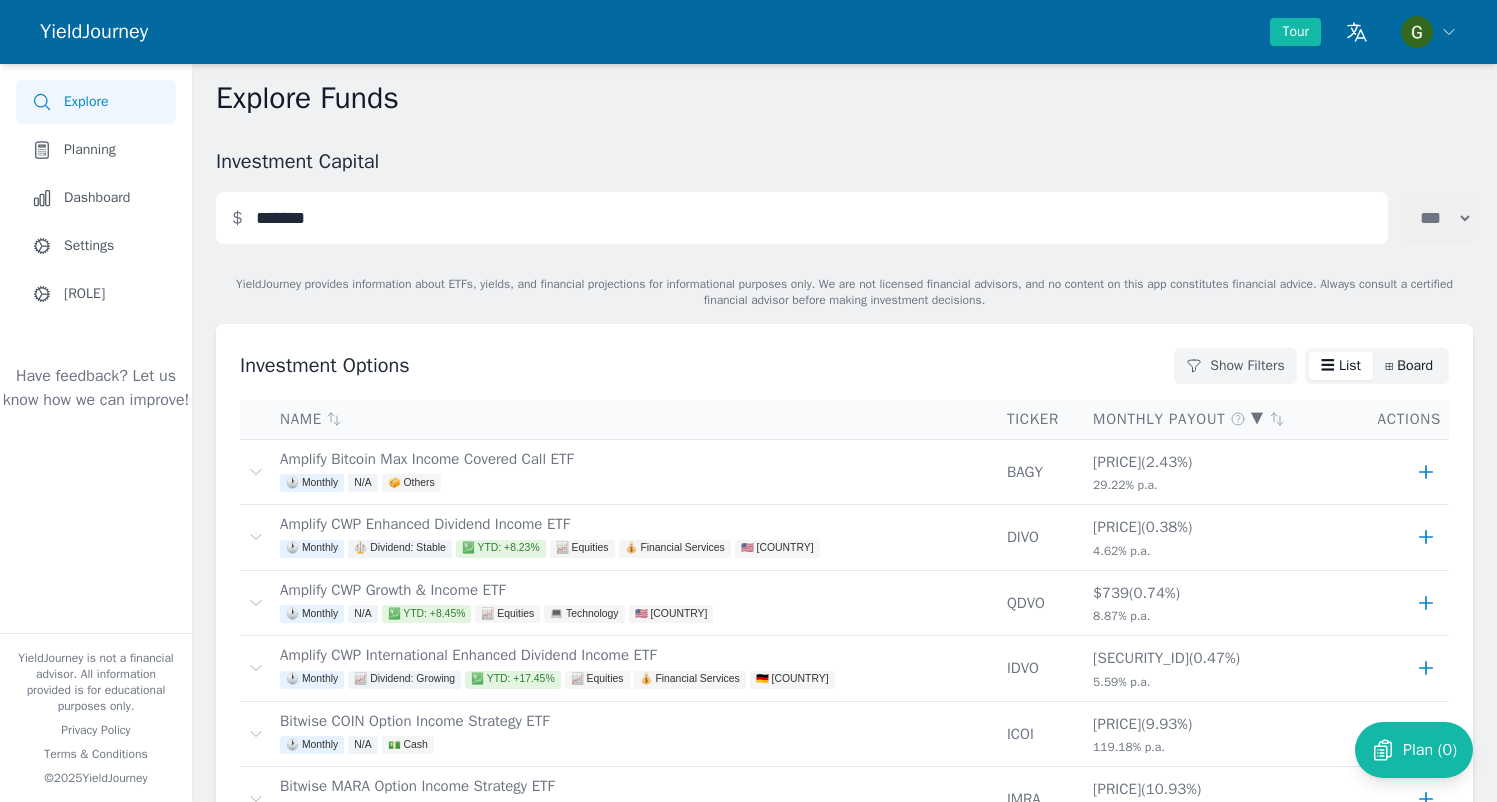 click on "⊞ Board" at bounding box center (1409, 366) 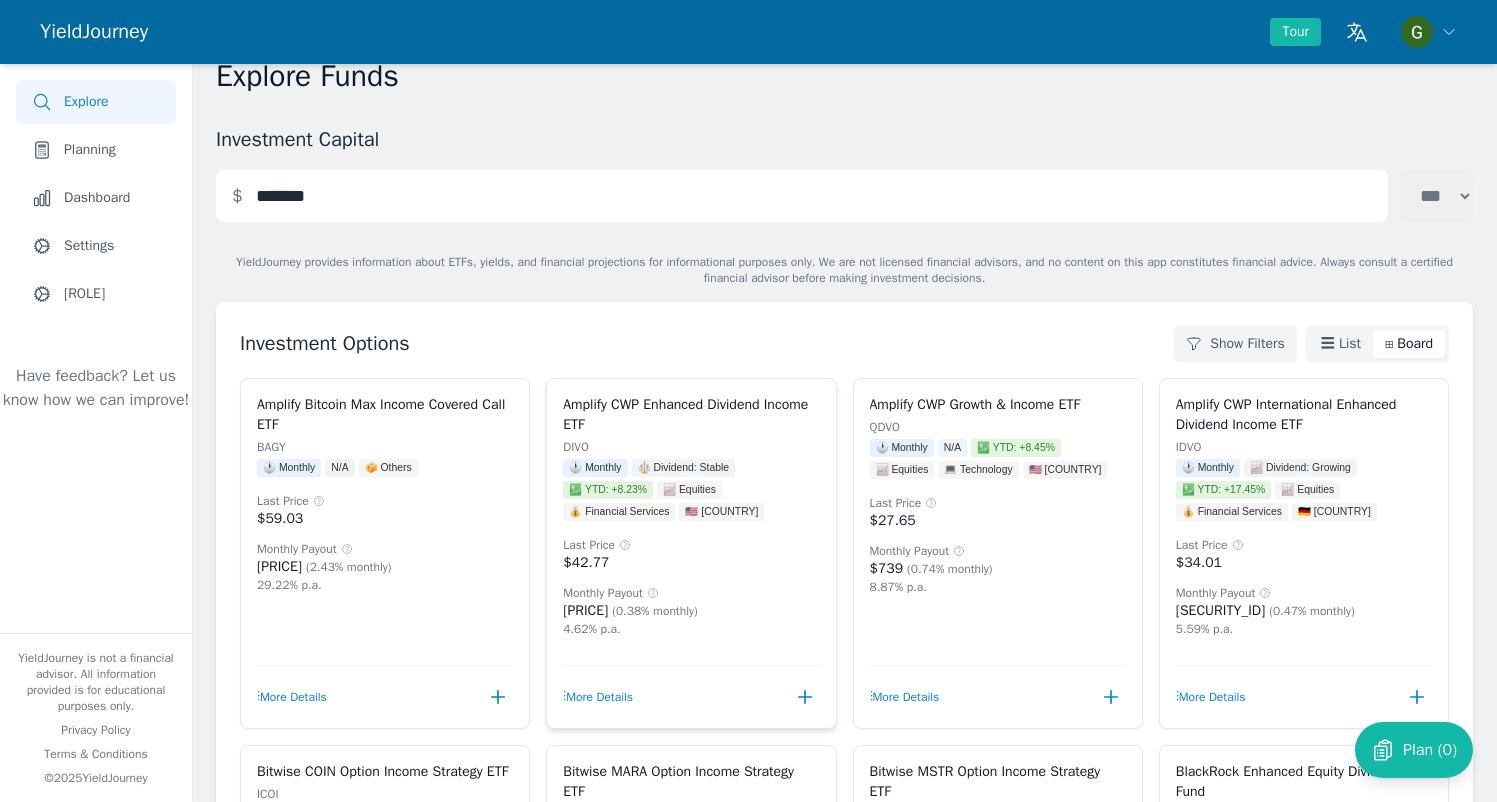 scroll, scrollTop: 0, scrollLeft: 0, axis: both 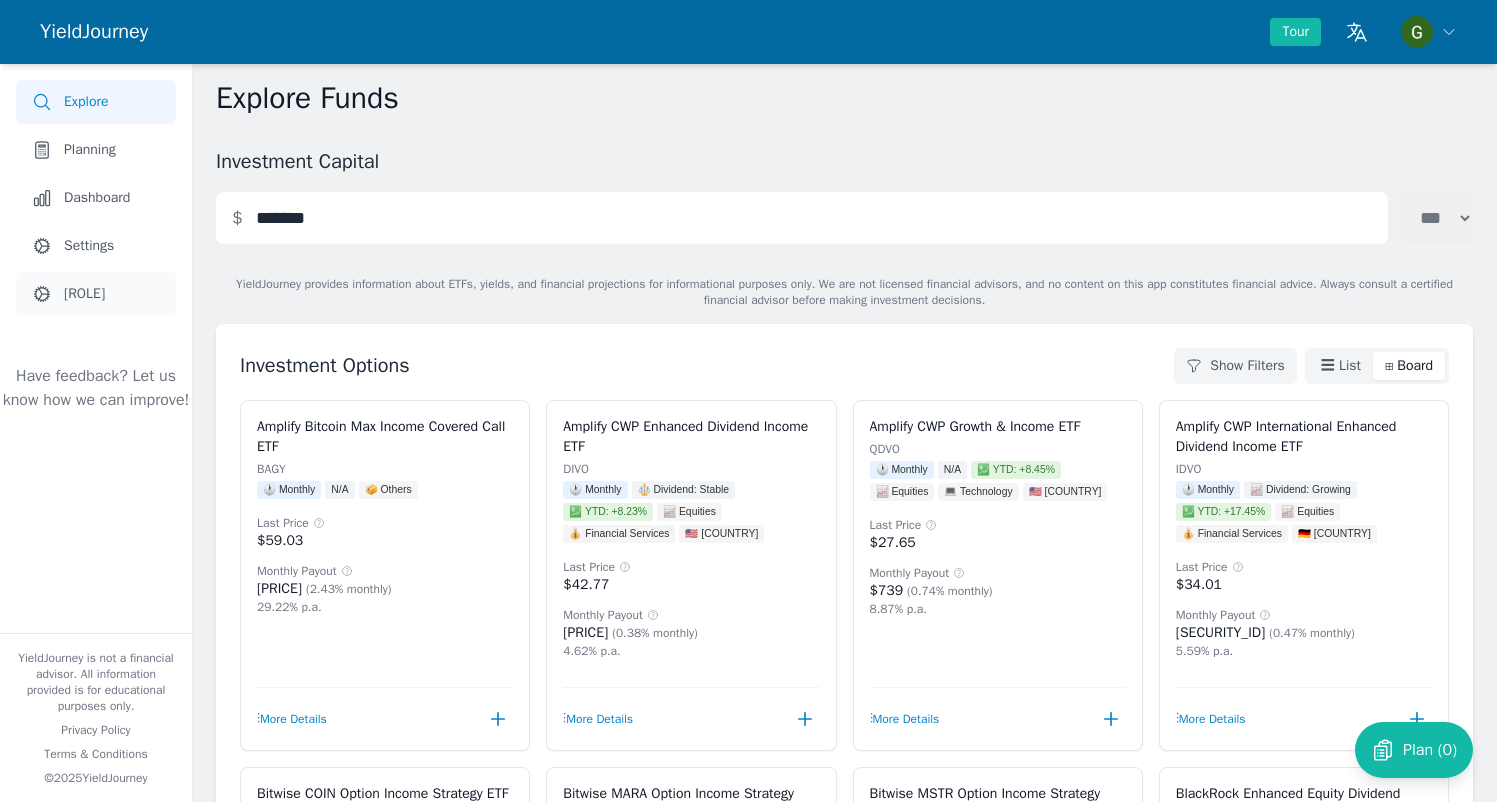 click on "[ROLE]" at bounding box center [84, 294] 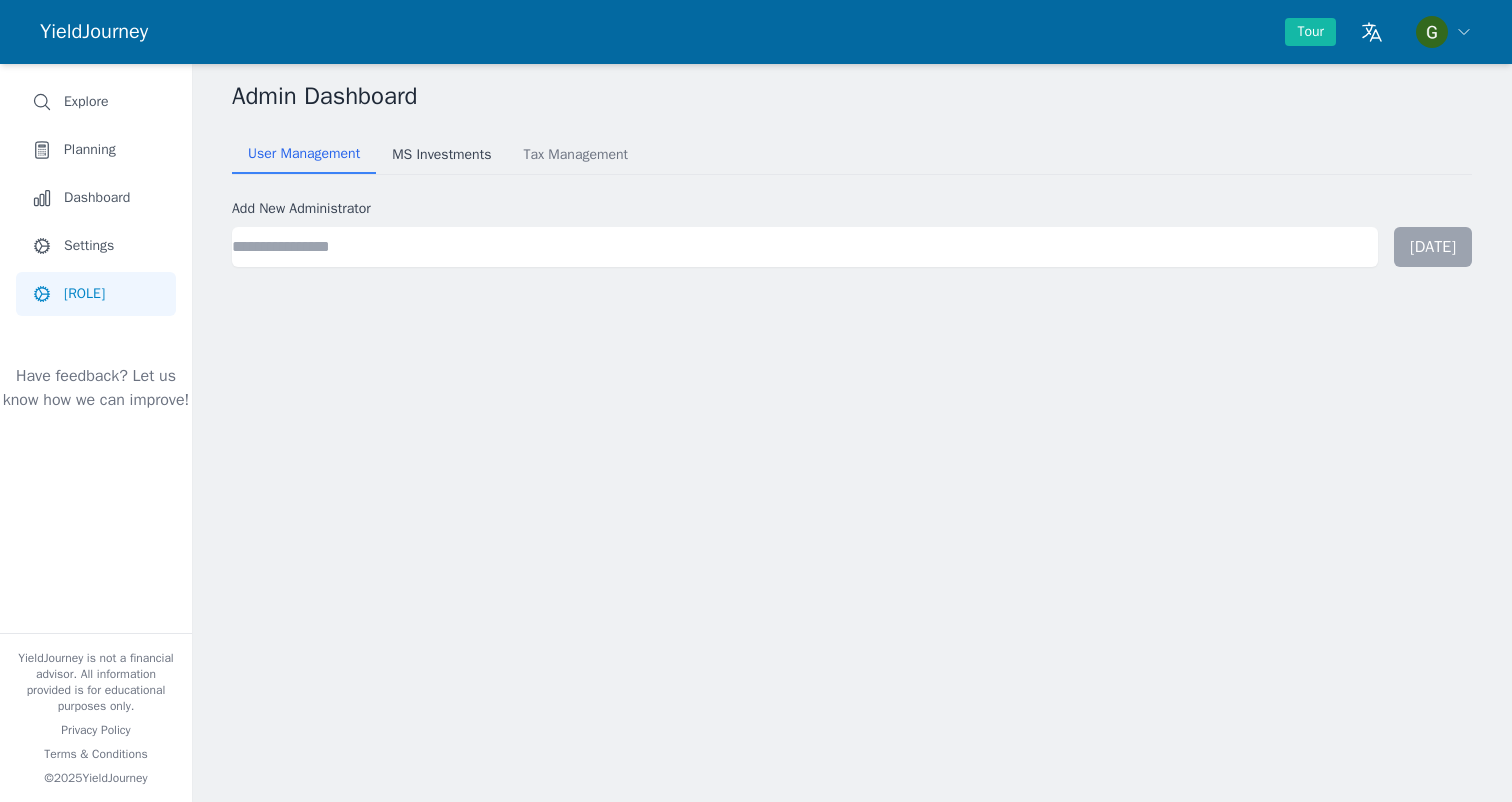 click on "MS Investments" at bounding box center (441, 155) 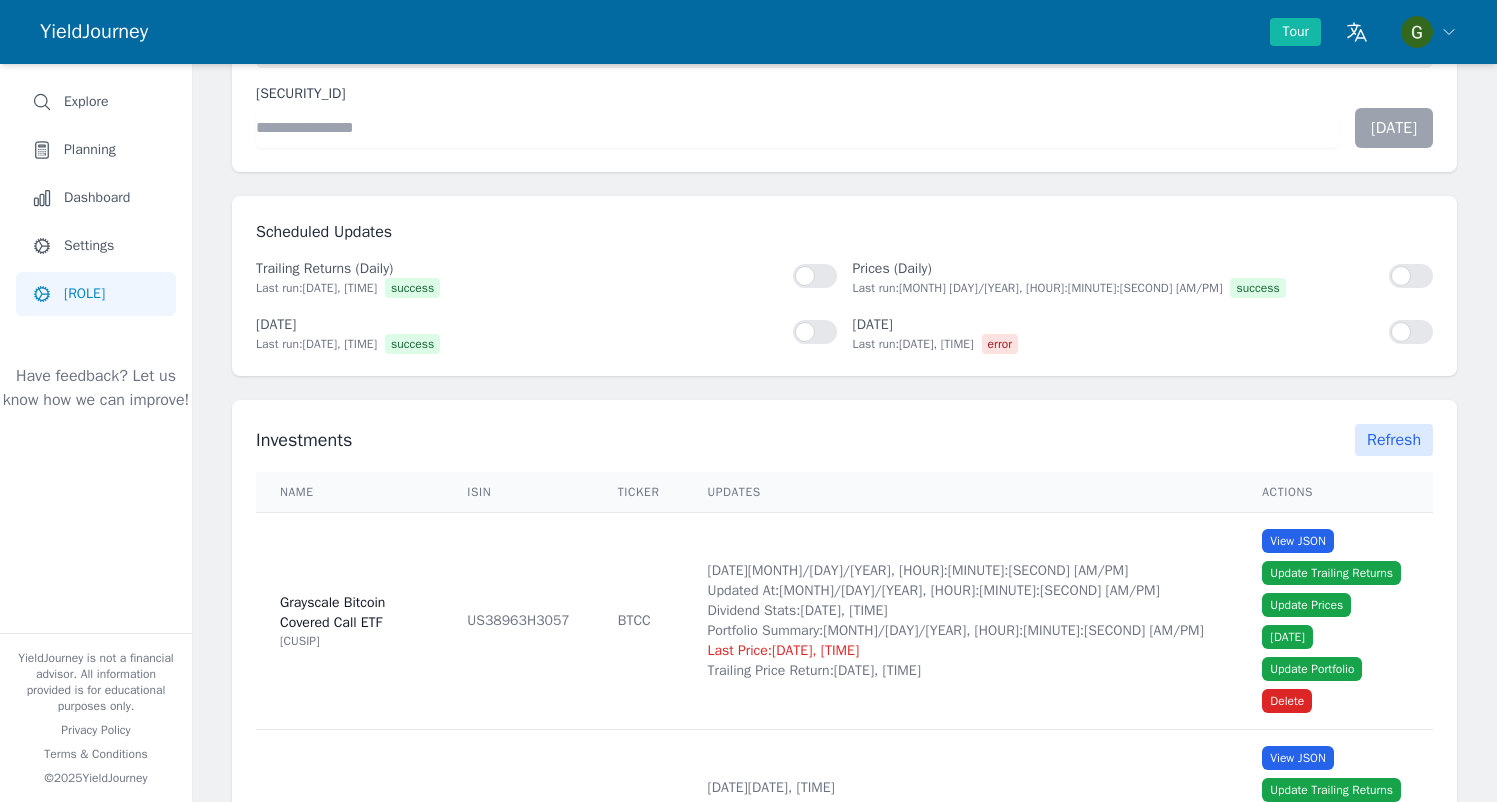 scroll, scrollTop: 257, scrollLeft: 0, axis: vertical 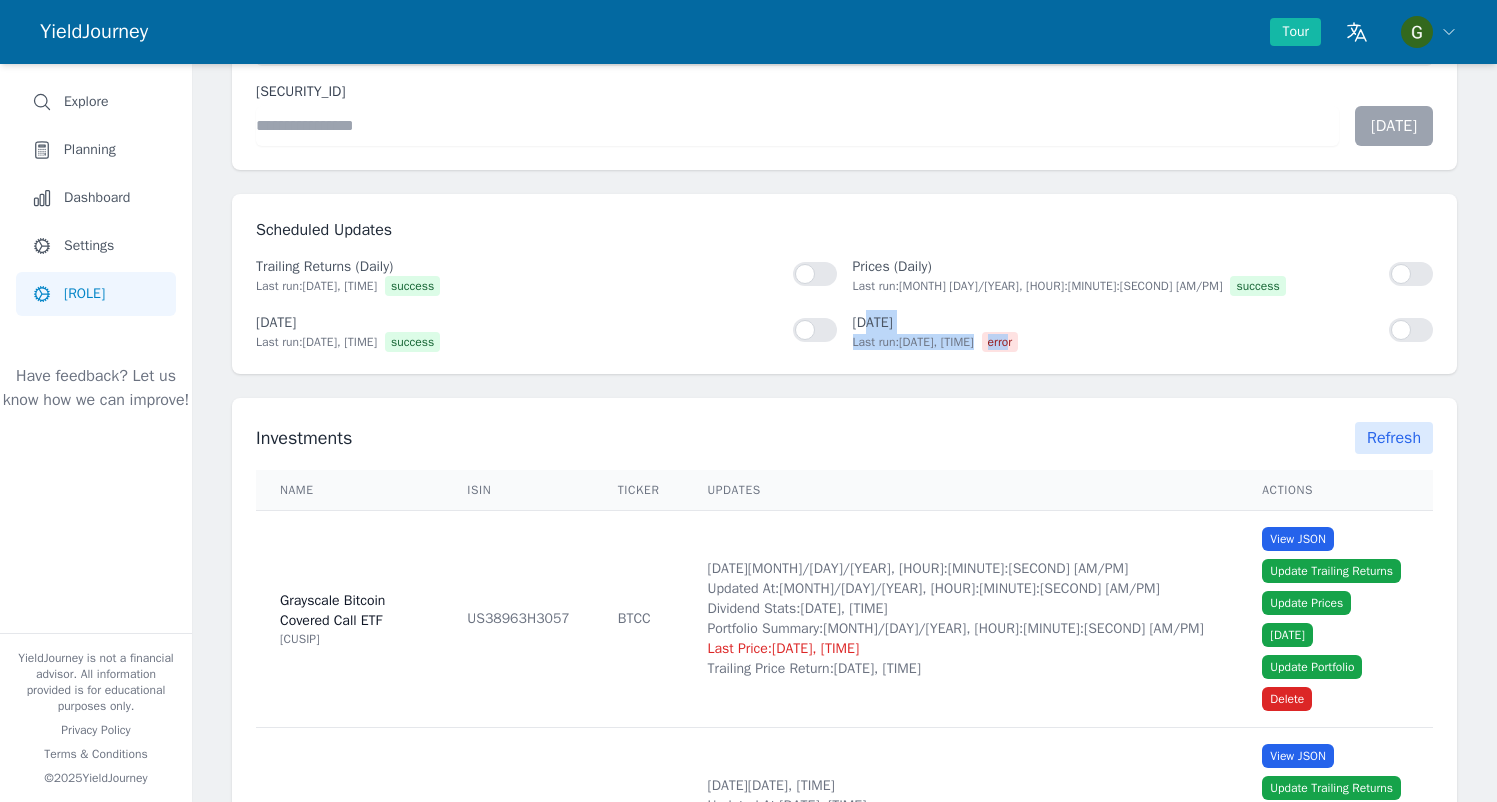 drag, startPoint x: 1063, startPoint y: 337, endPoint x: 869, endPoint y: 321, distance: 194.65868 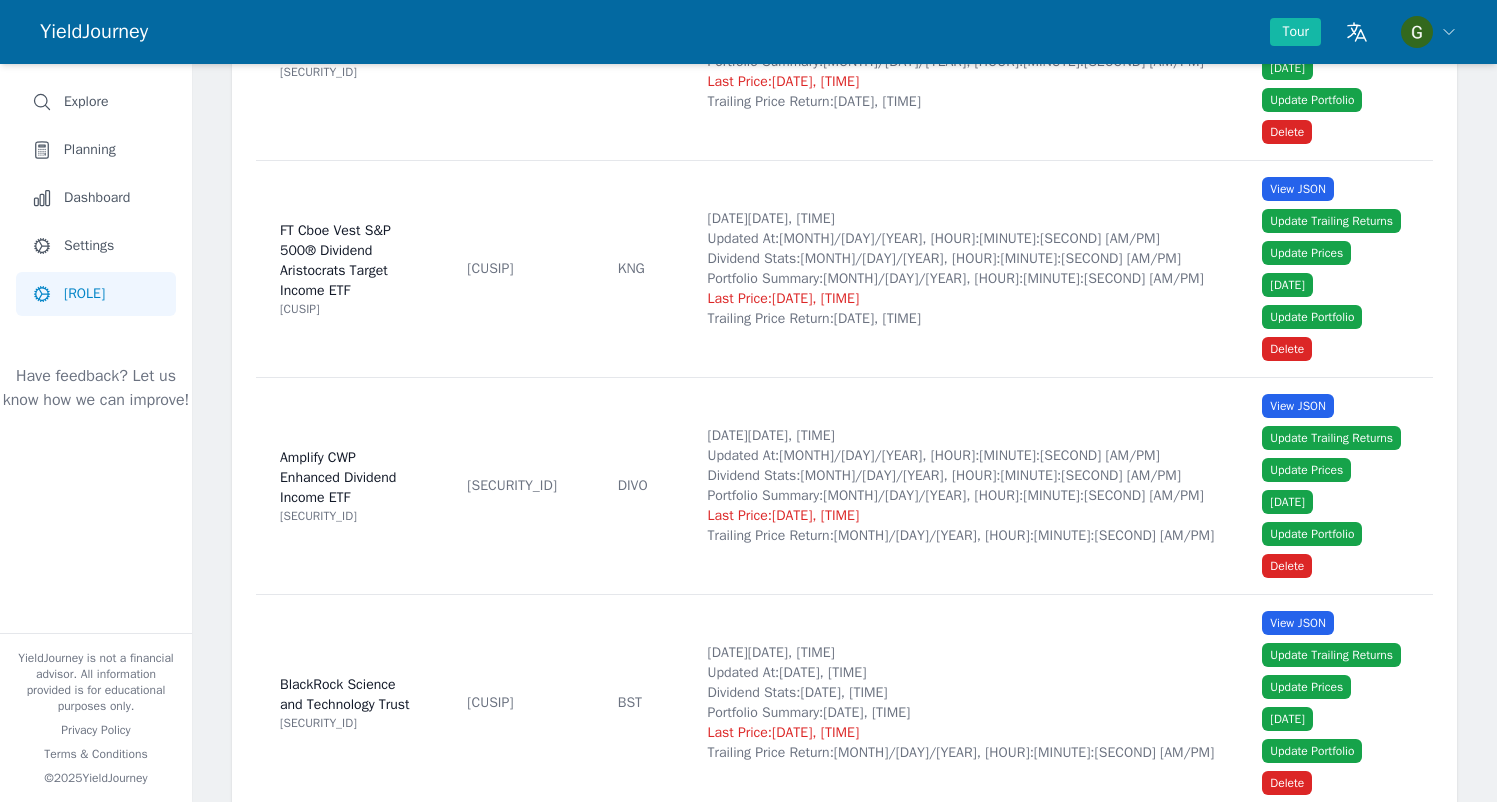 scroll, scrollTop: 15478, scrollLeft: 0, axis: vertical 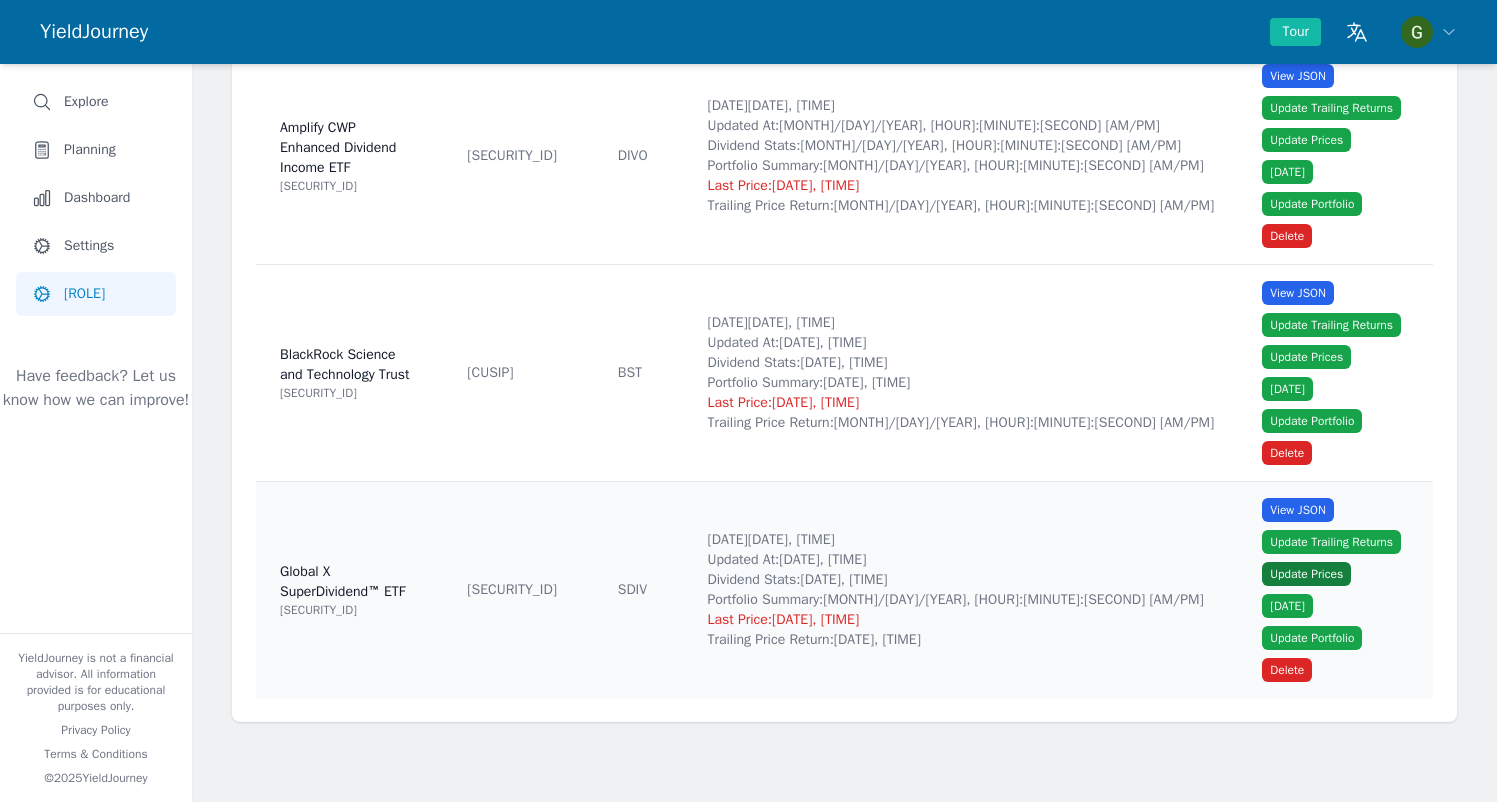 click on "Update Prices" at bounding box center (1306, 574) 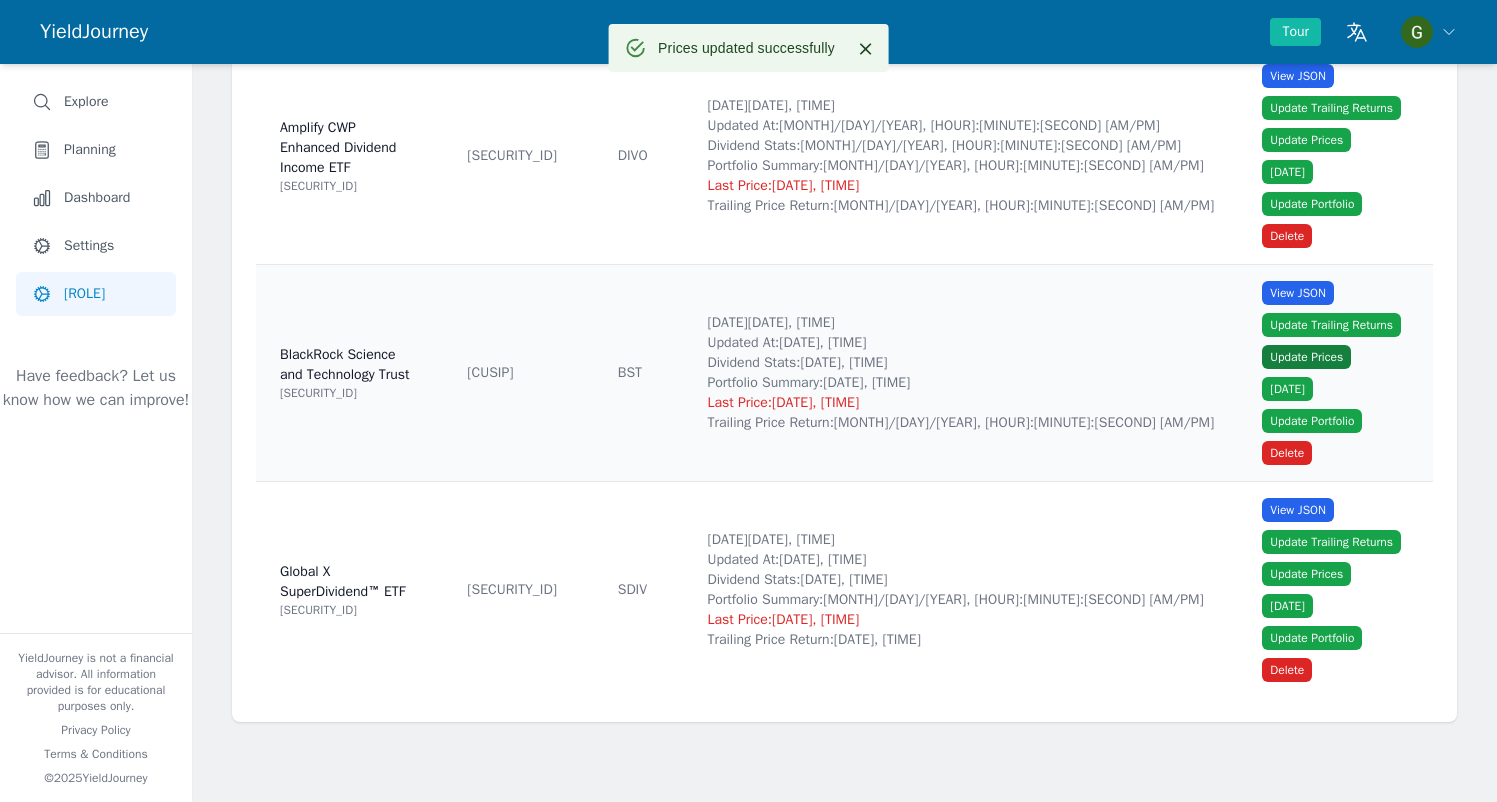 click on "Update Prices" at bounding box center (1306, 357) 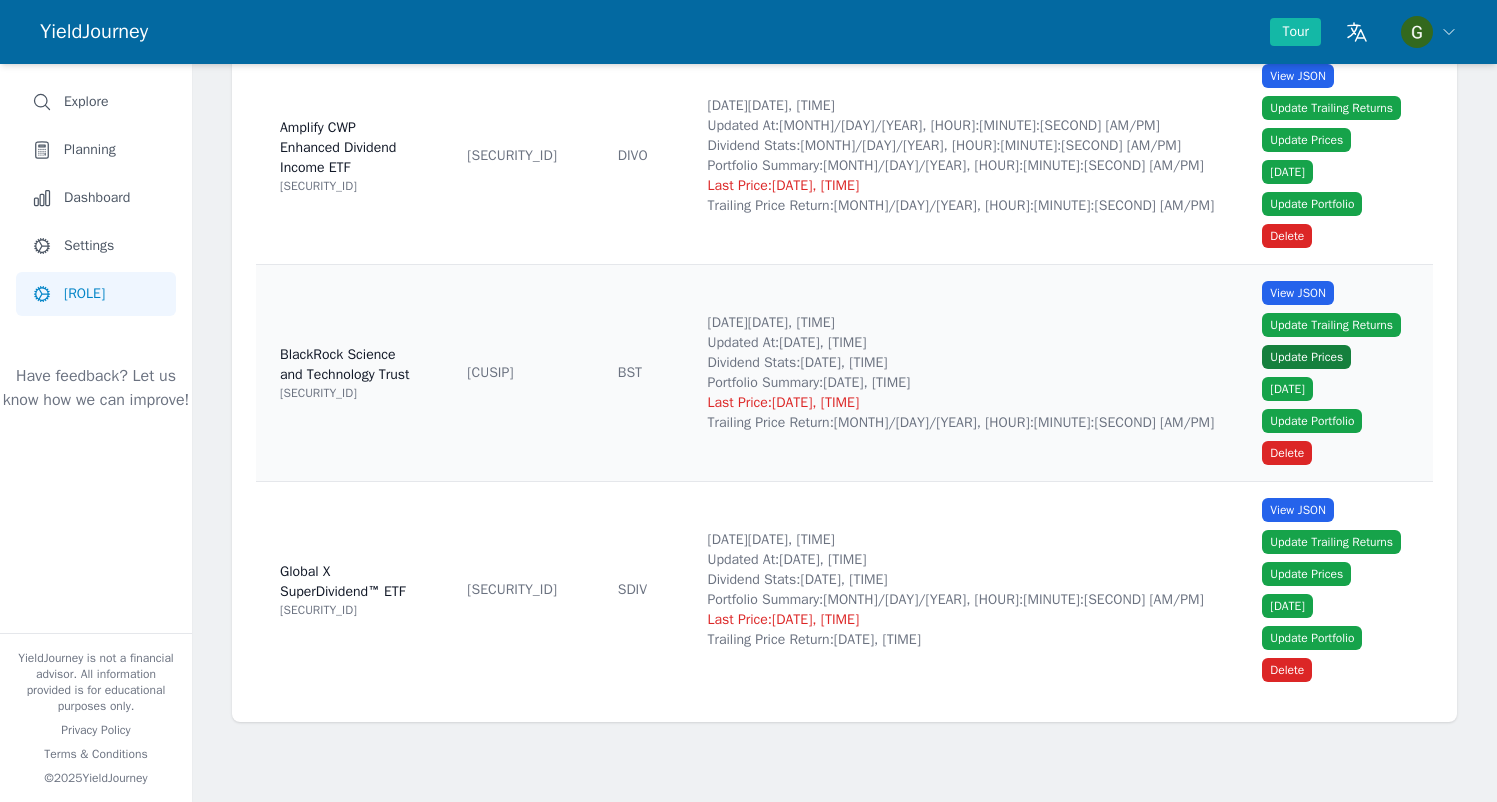 click on "Update Prices" at bounding box center (1306, 357) 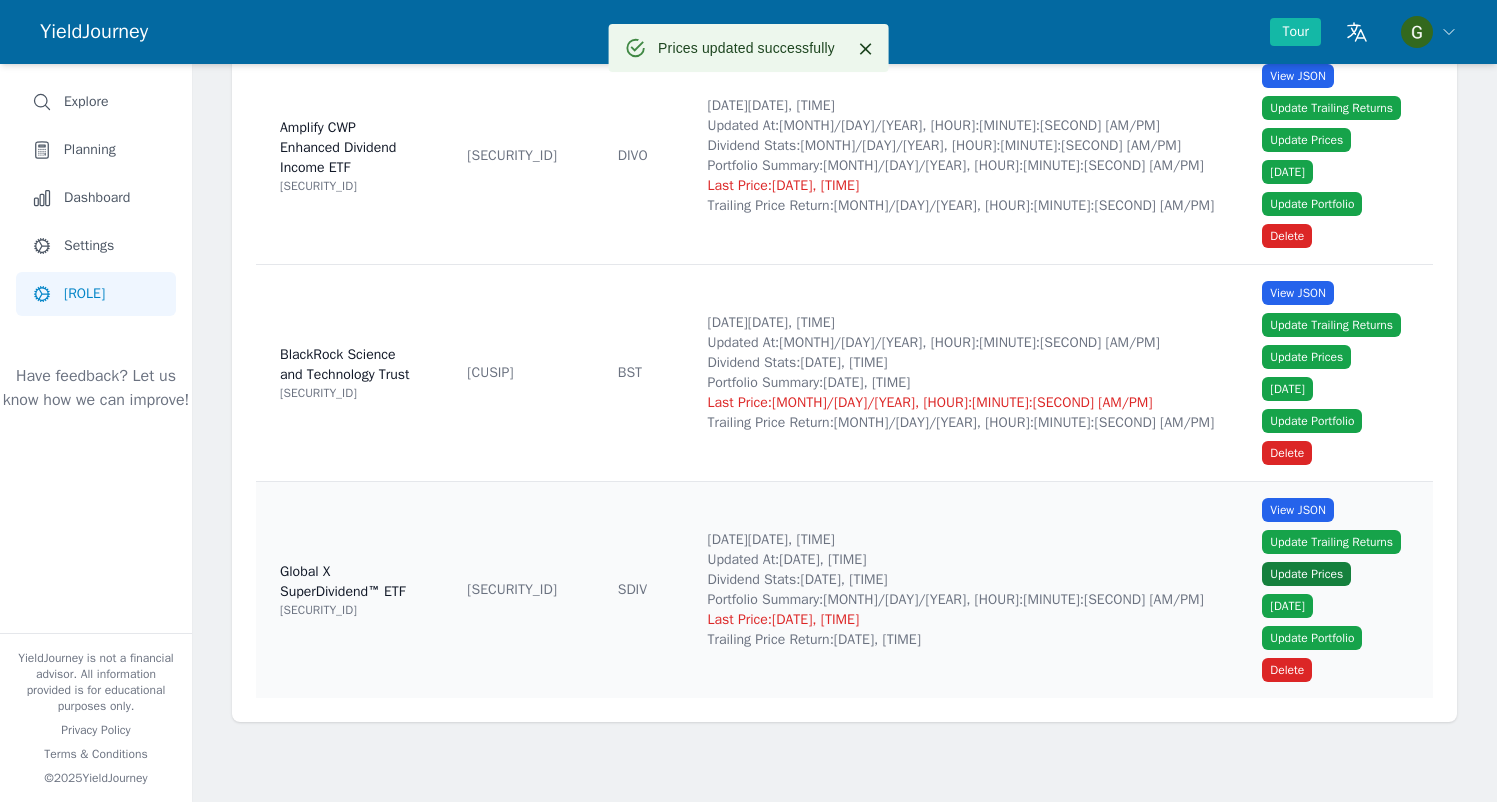 click on "Update Prices" at bounding box center [1306, 574] 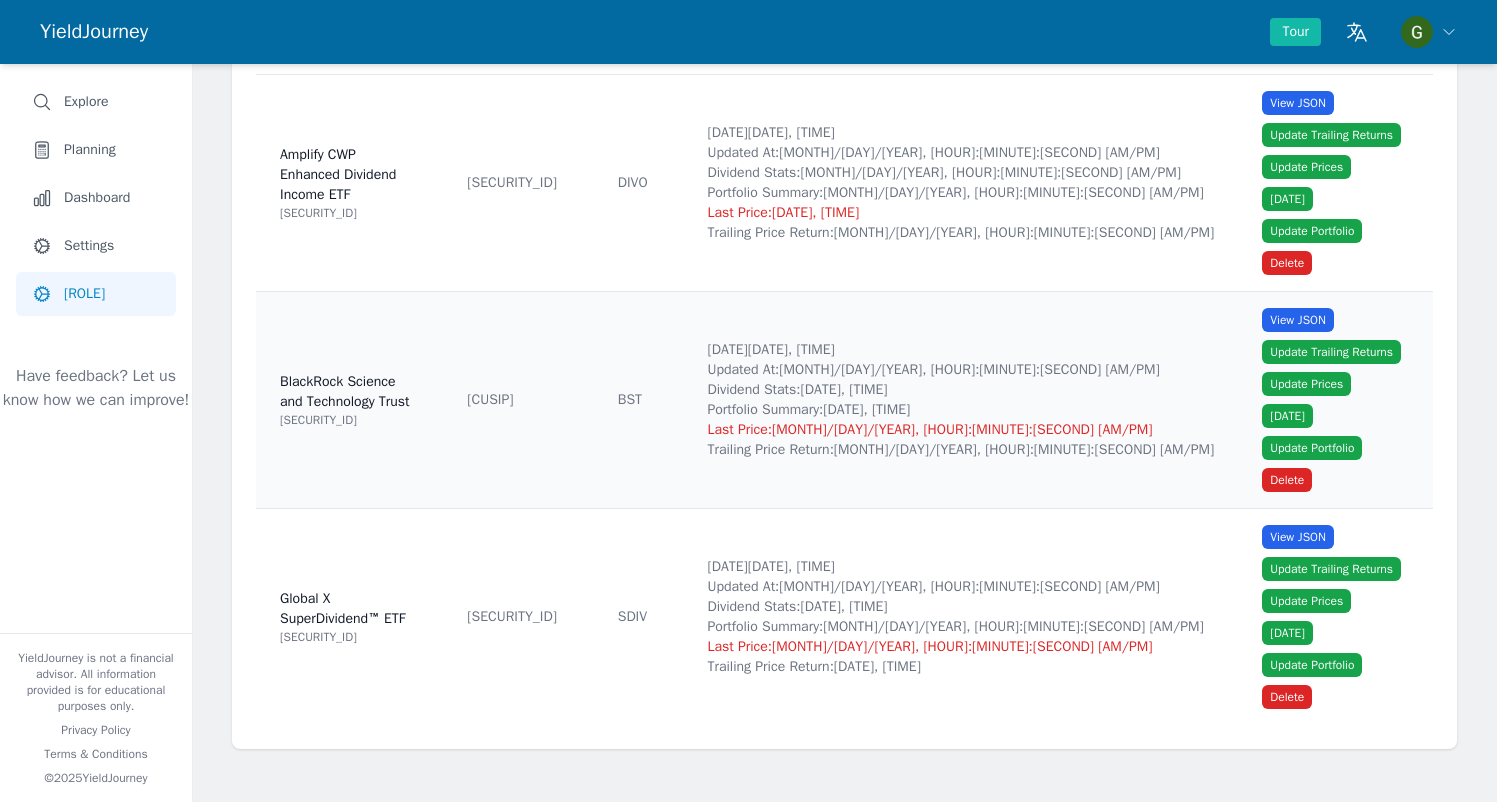 scroll, scrollTop: 15374, scrollLeft: 0, axis: vertical 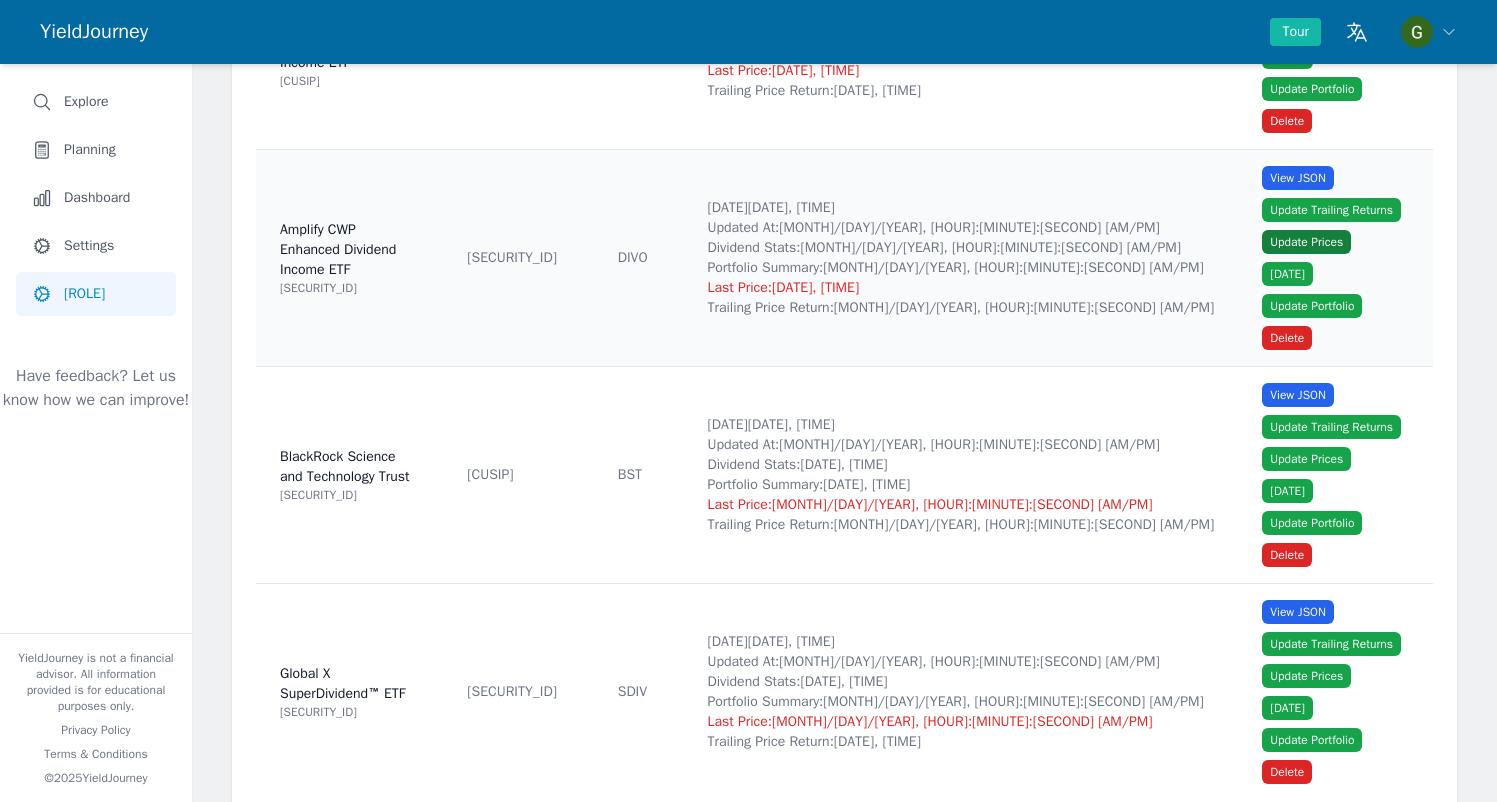 click on "Update Prices" at bounding box center [1306, 242] 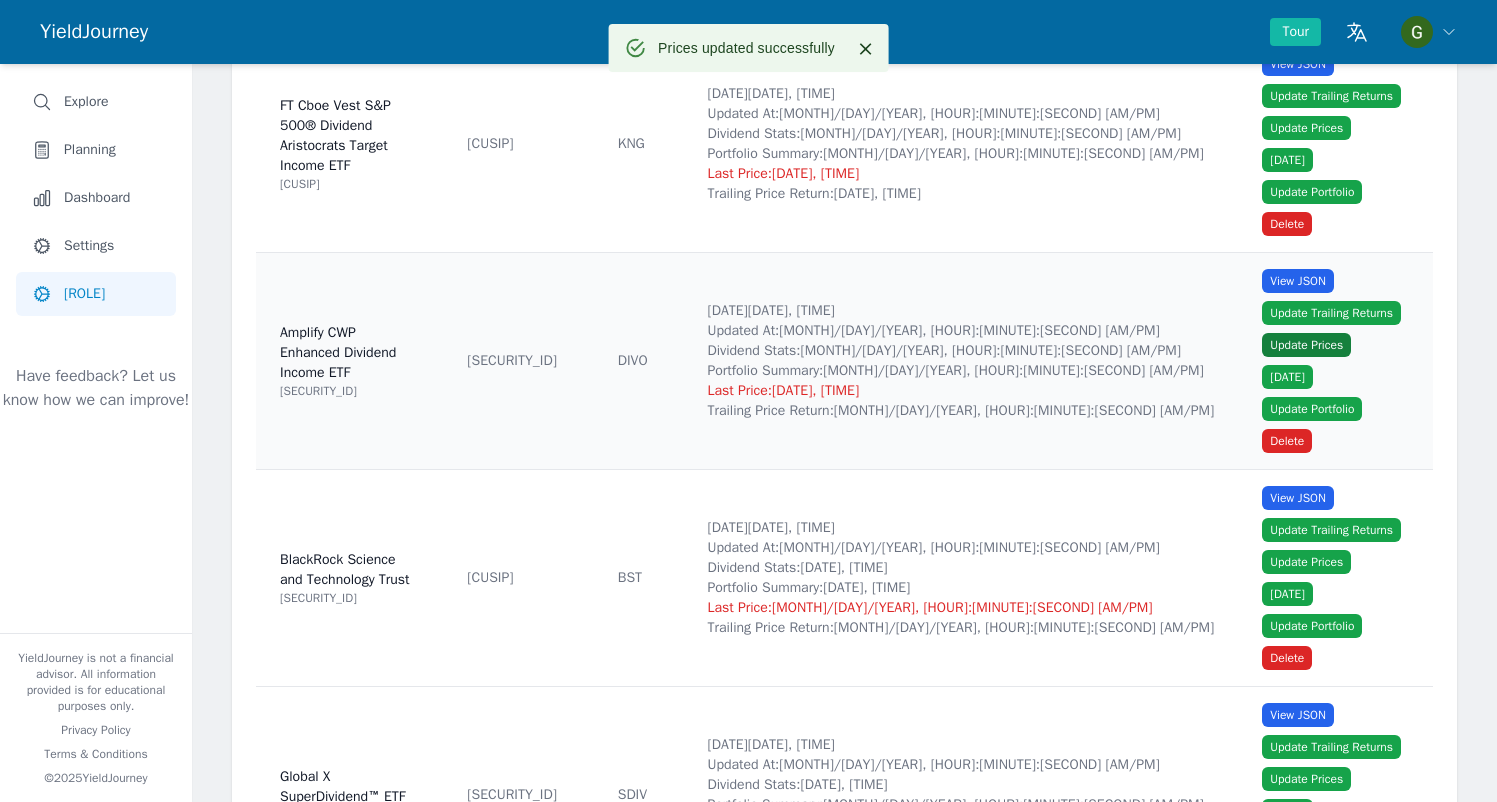 scroll, scrollTop: 15117, scrollLeft: 0, axis: vertical 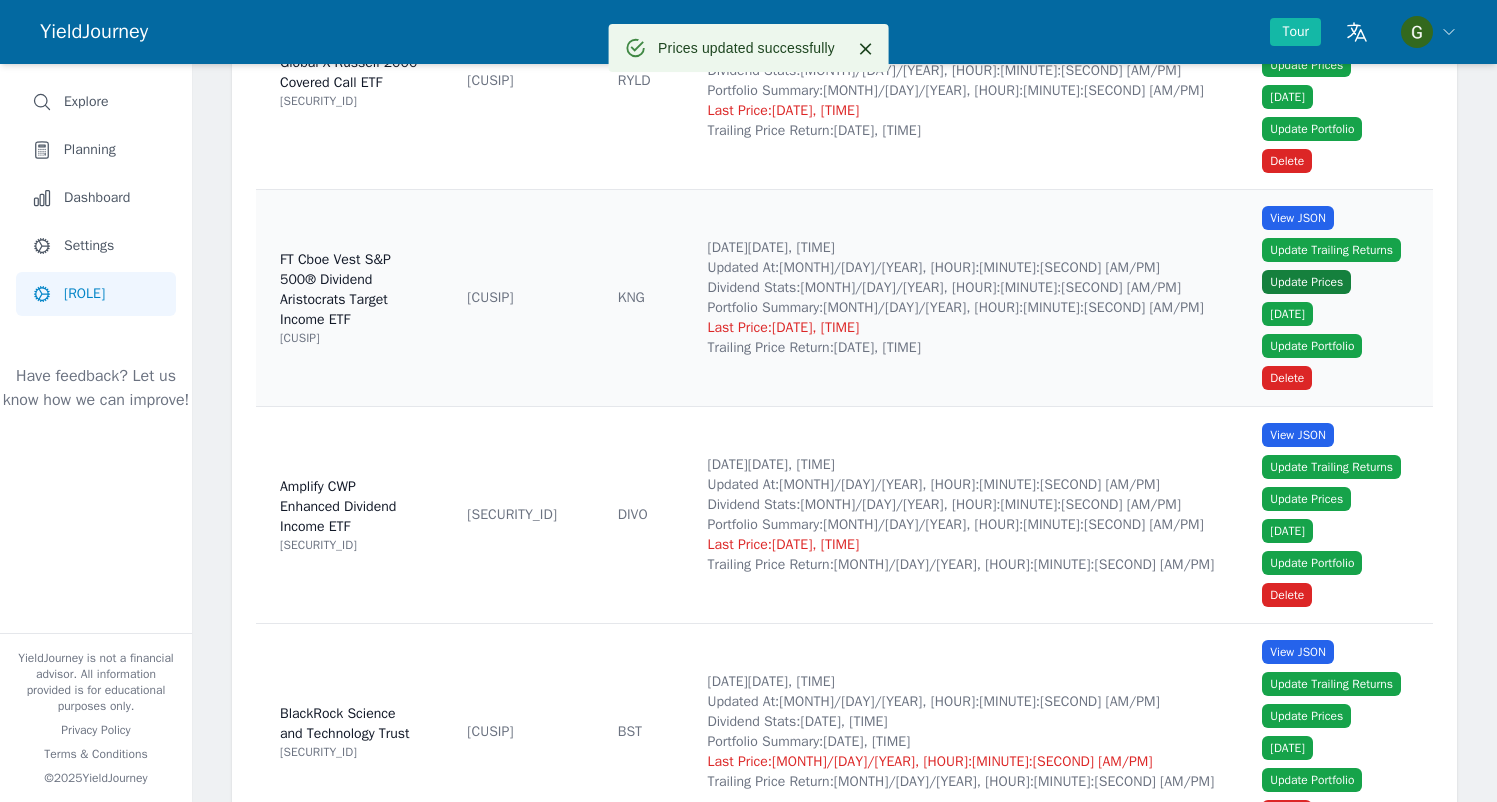 click on "Update Prices" at bounding box center (1306, 282) 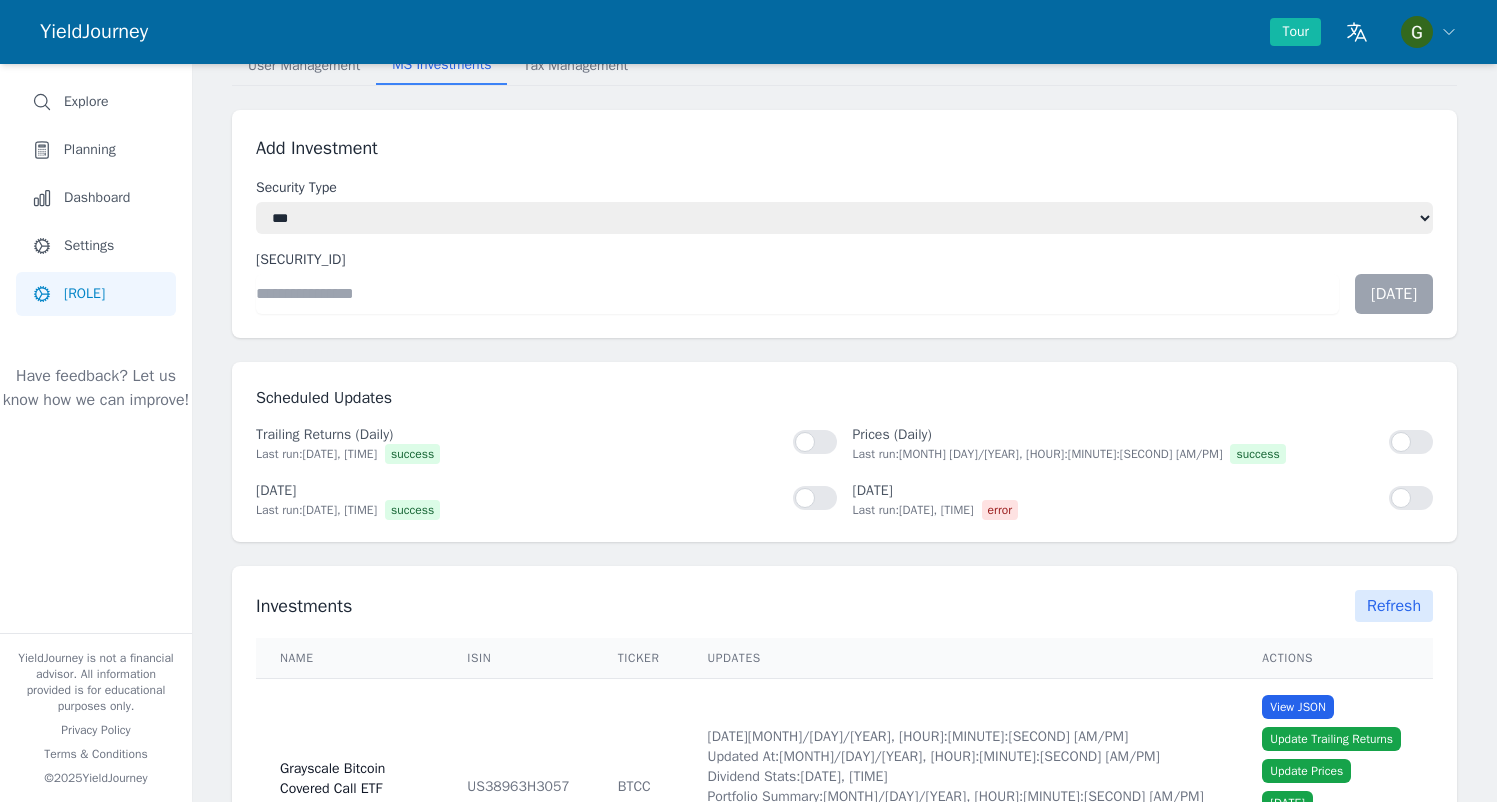 scroll, scrollTop: 0, scrollLeft: 0, axis: both 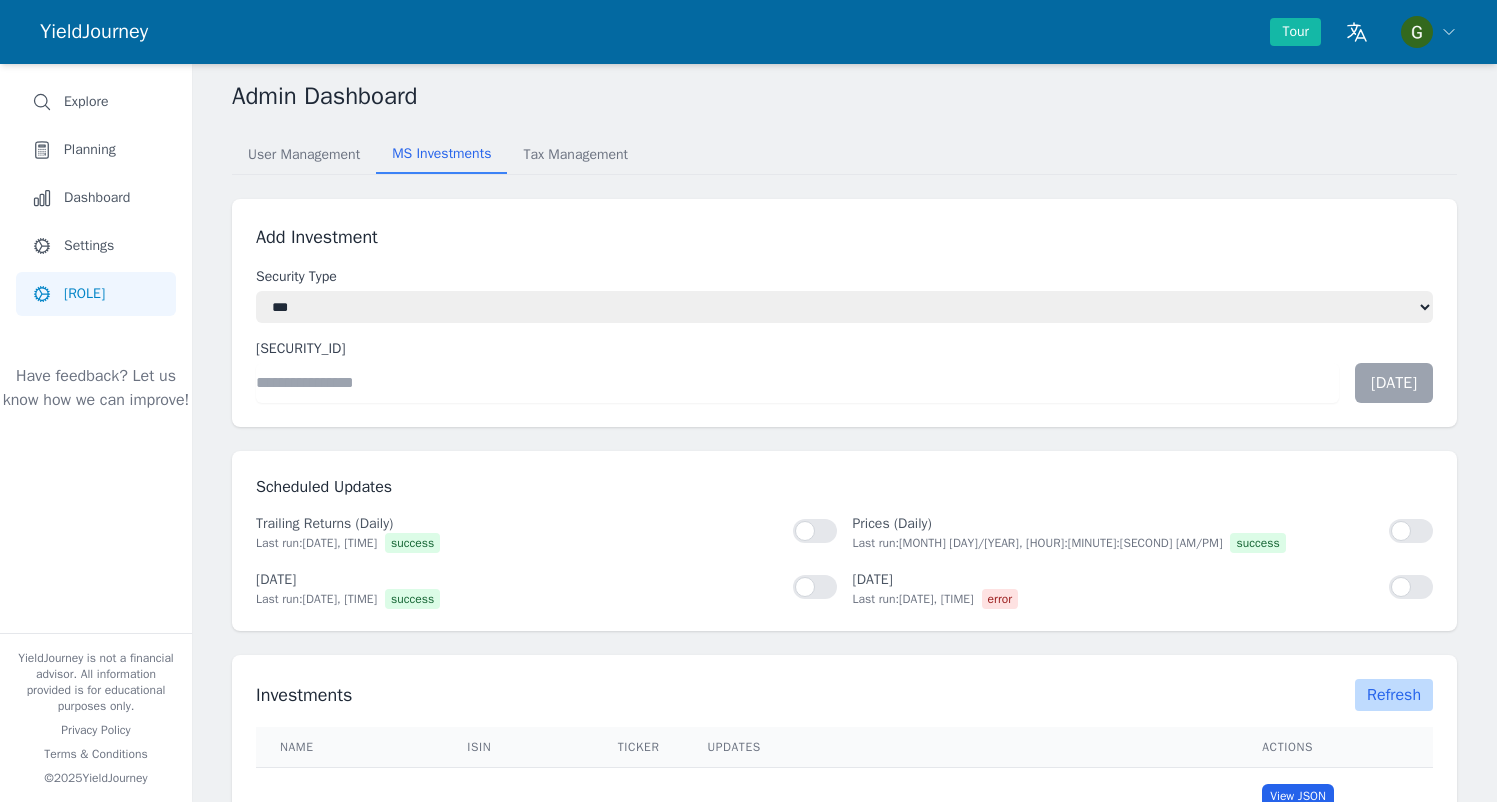 click on "Refresh" at bounding box center (1394, 695) 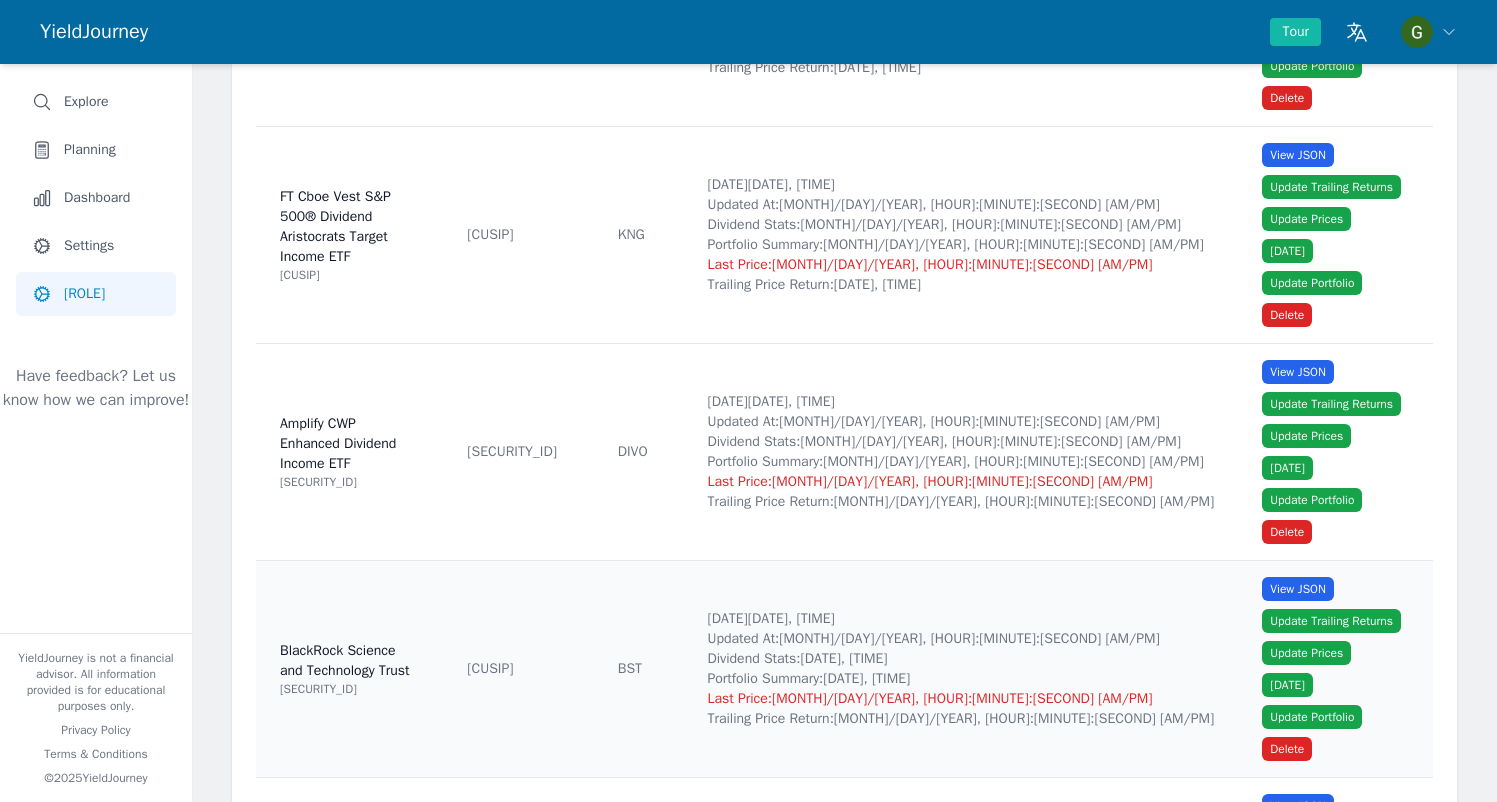 scroll, scrollTop: 15174, scrollLeft: 0, axis: vertical 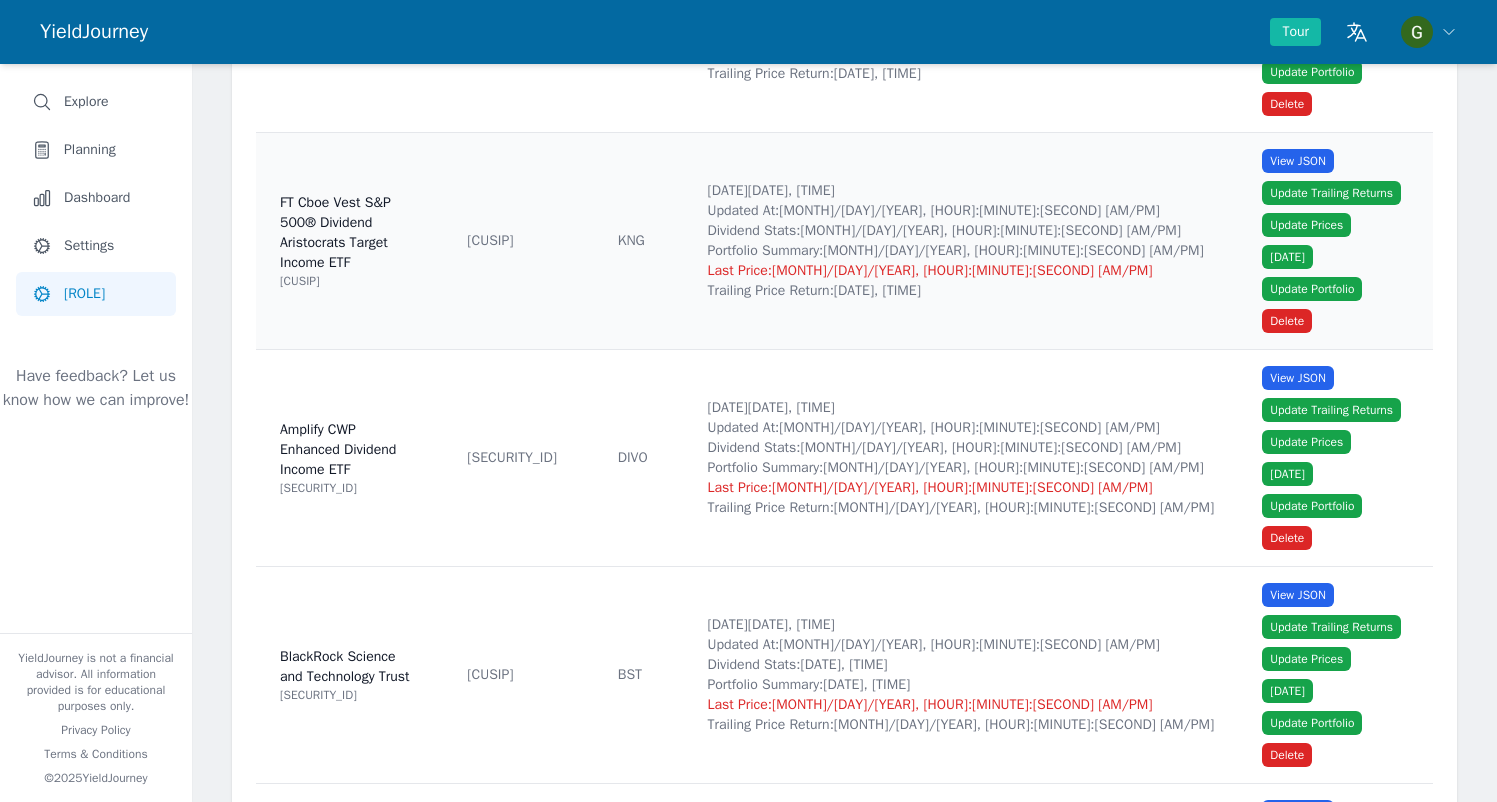 click on "[DATE]" at bounding box center (944, 230) 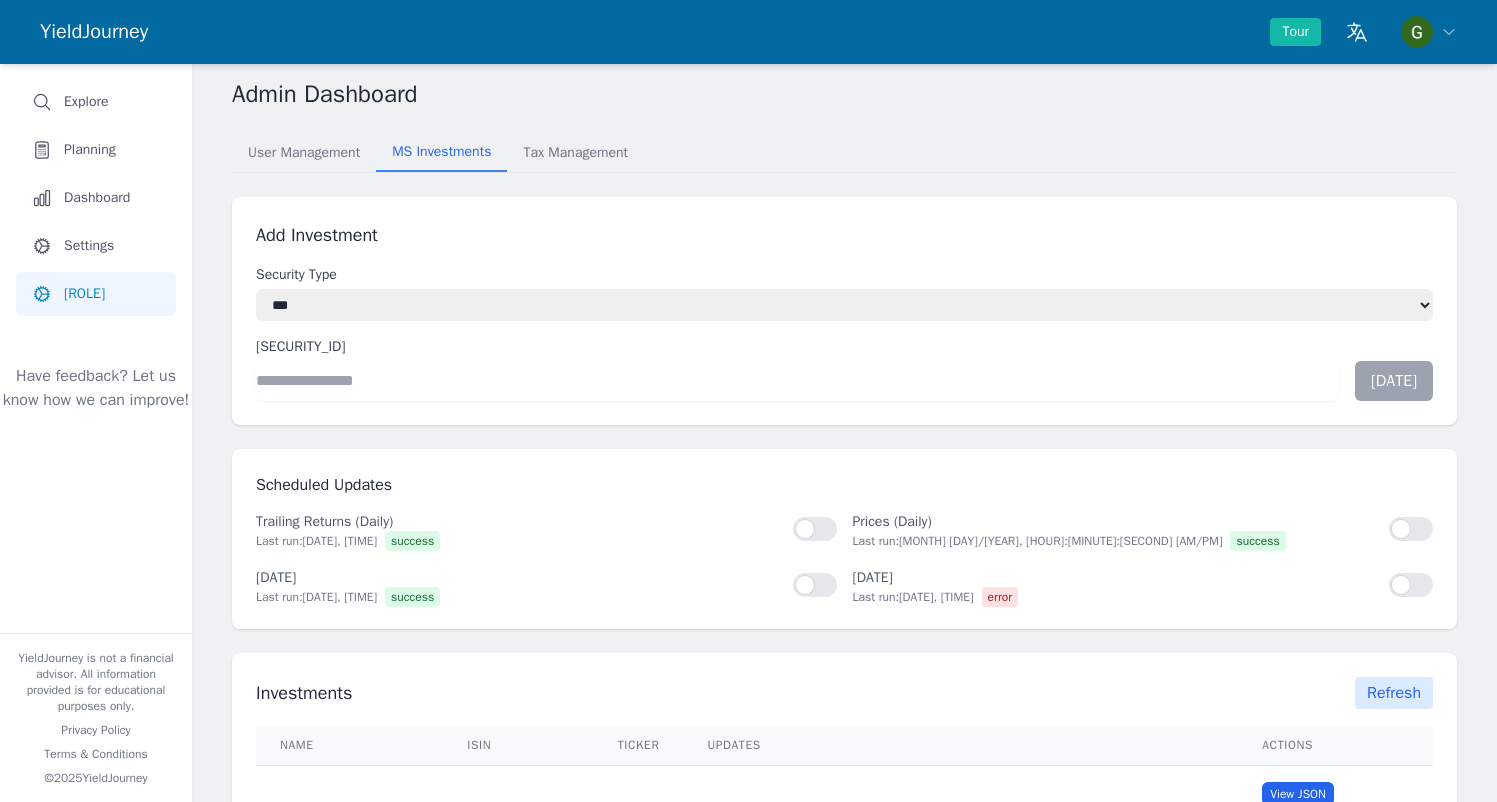 scroll, scrollTop: 4, scrollLeft: 0, axis: vertical 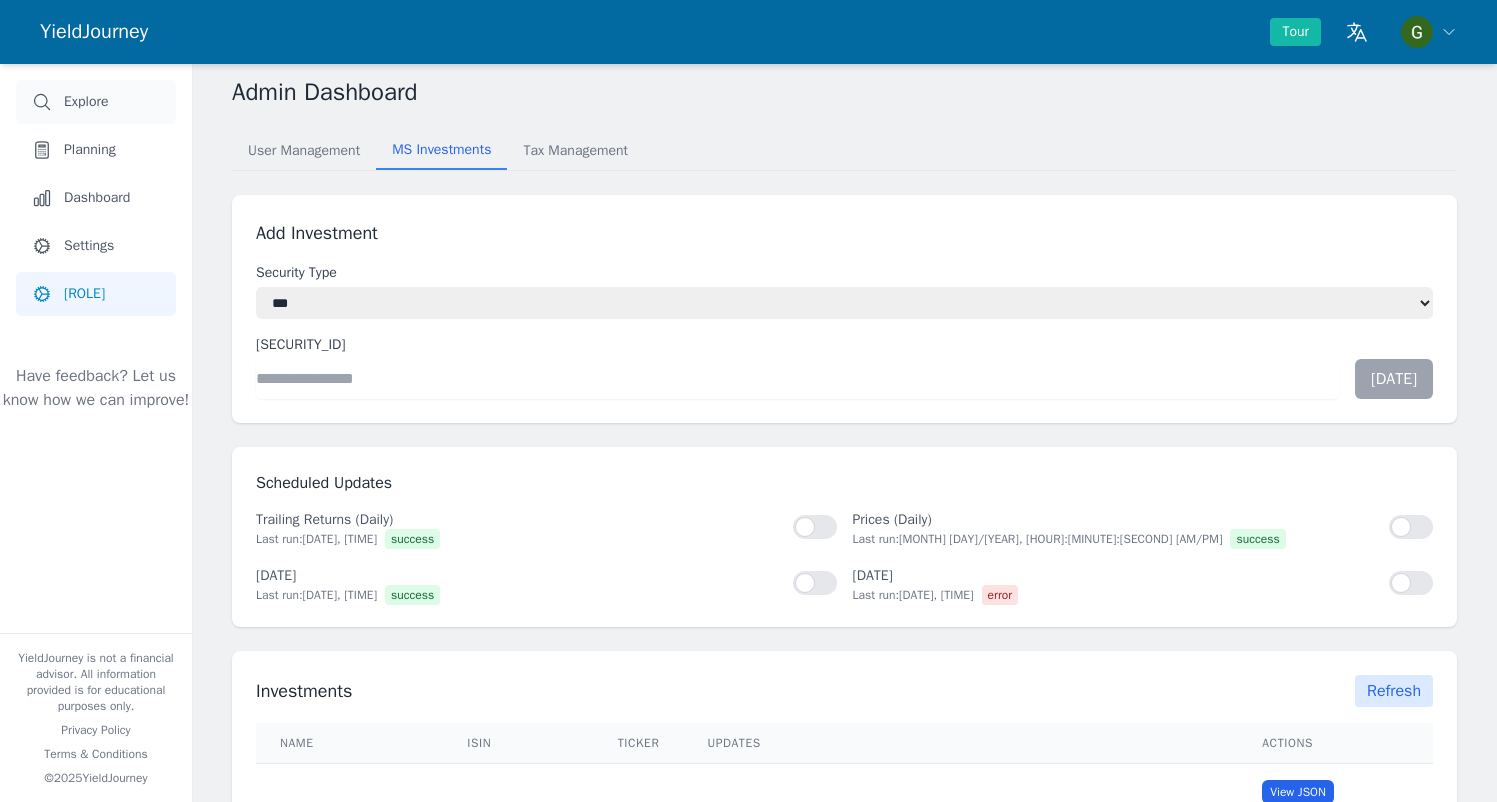 click on "Explore" at bounding box center (96, 102) 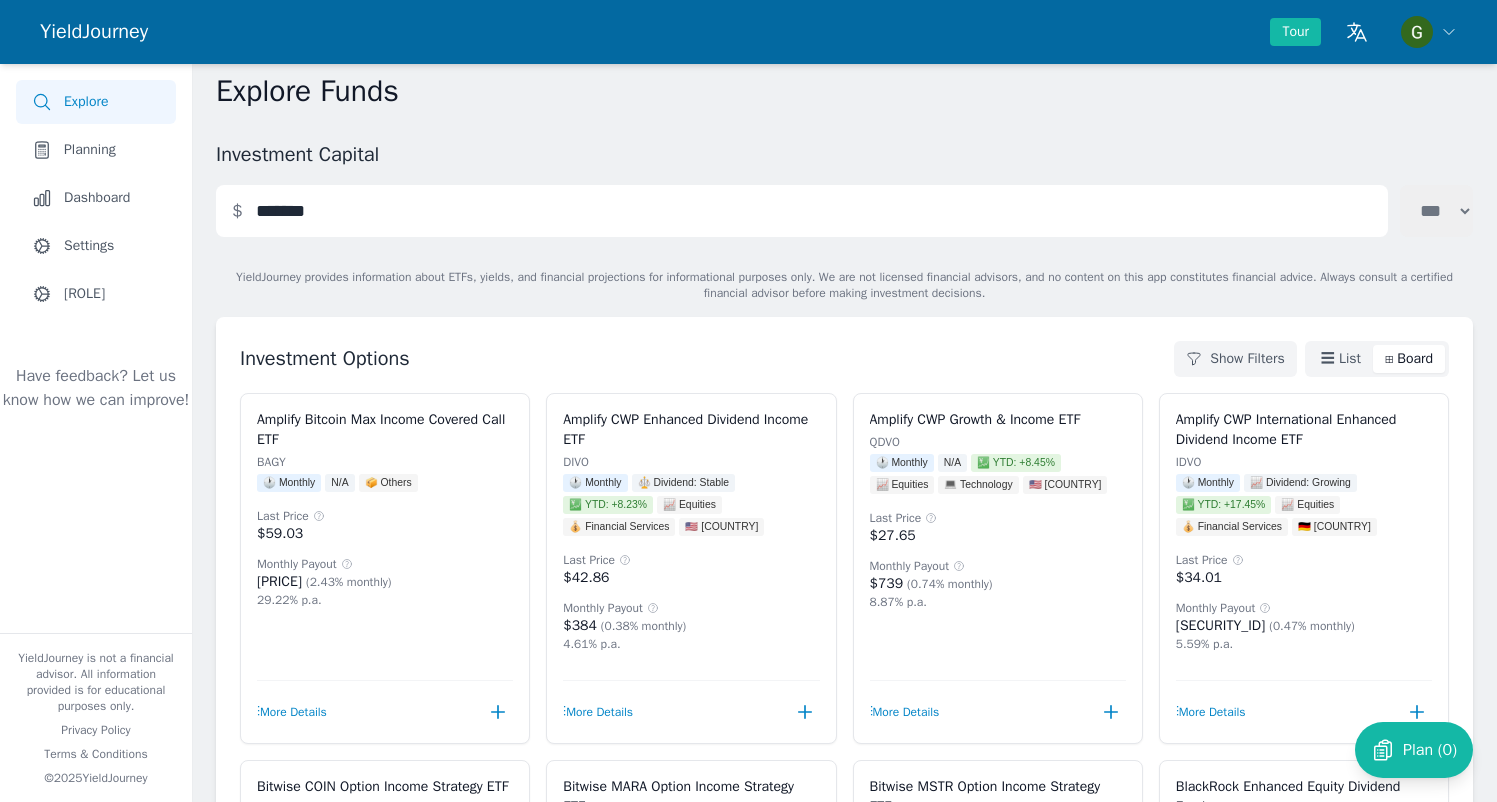 scroll, scrollTop: 0, scrollLeft: 0, axis: both 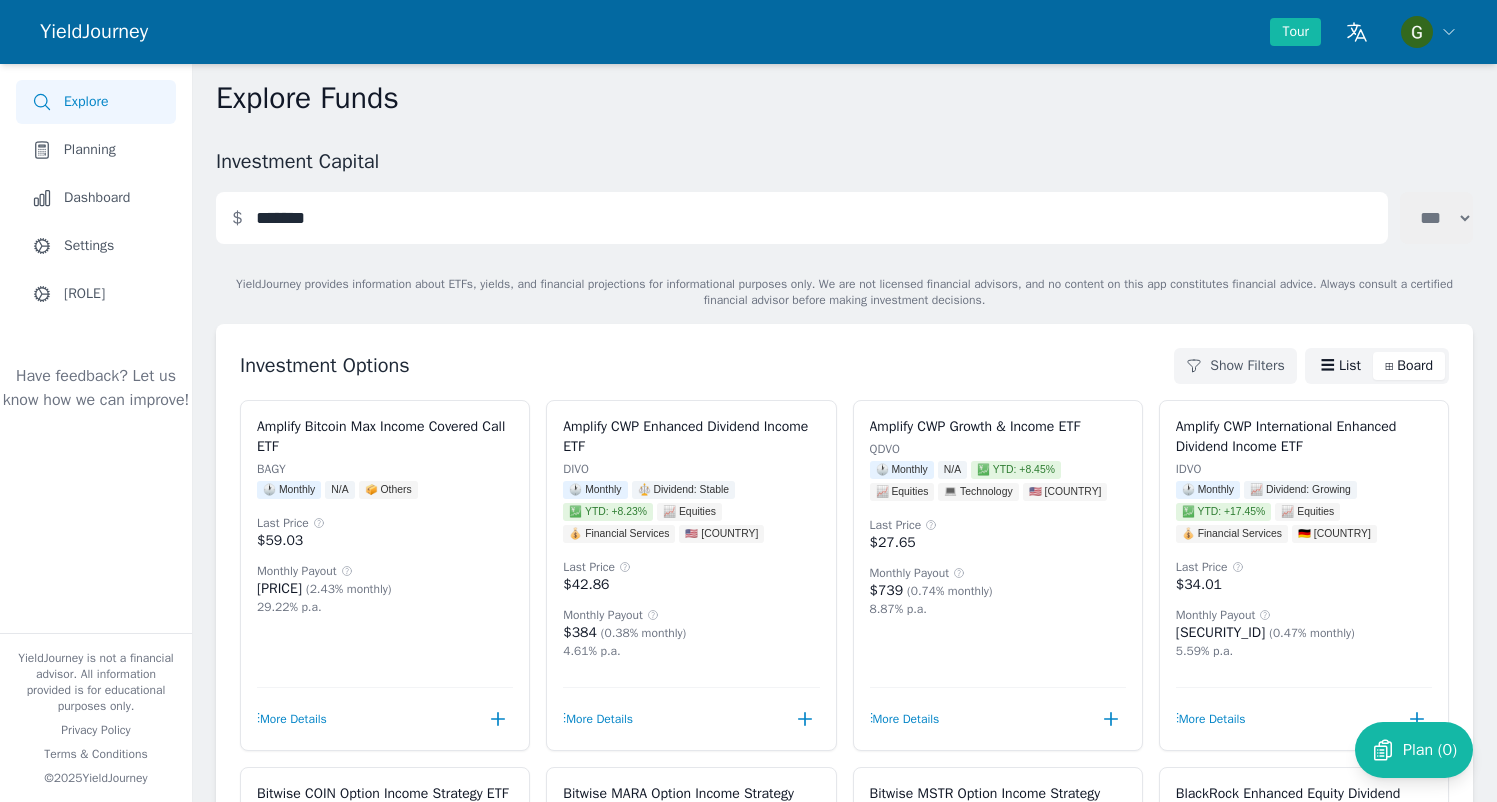 click on "☰ List" at bounding box center [1341, 366] 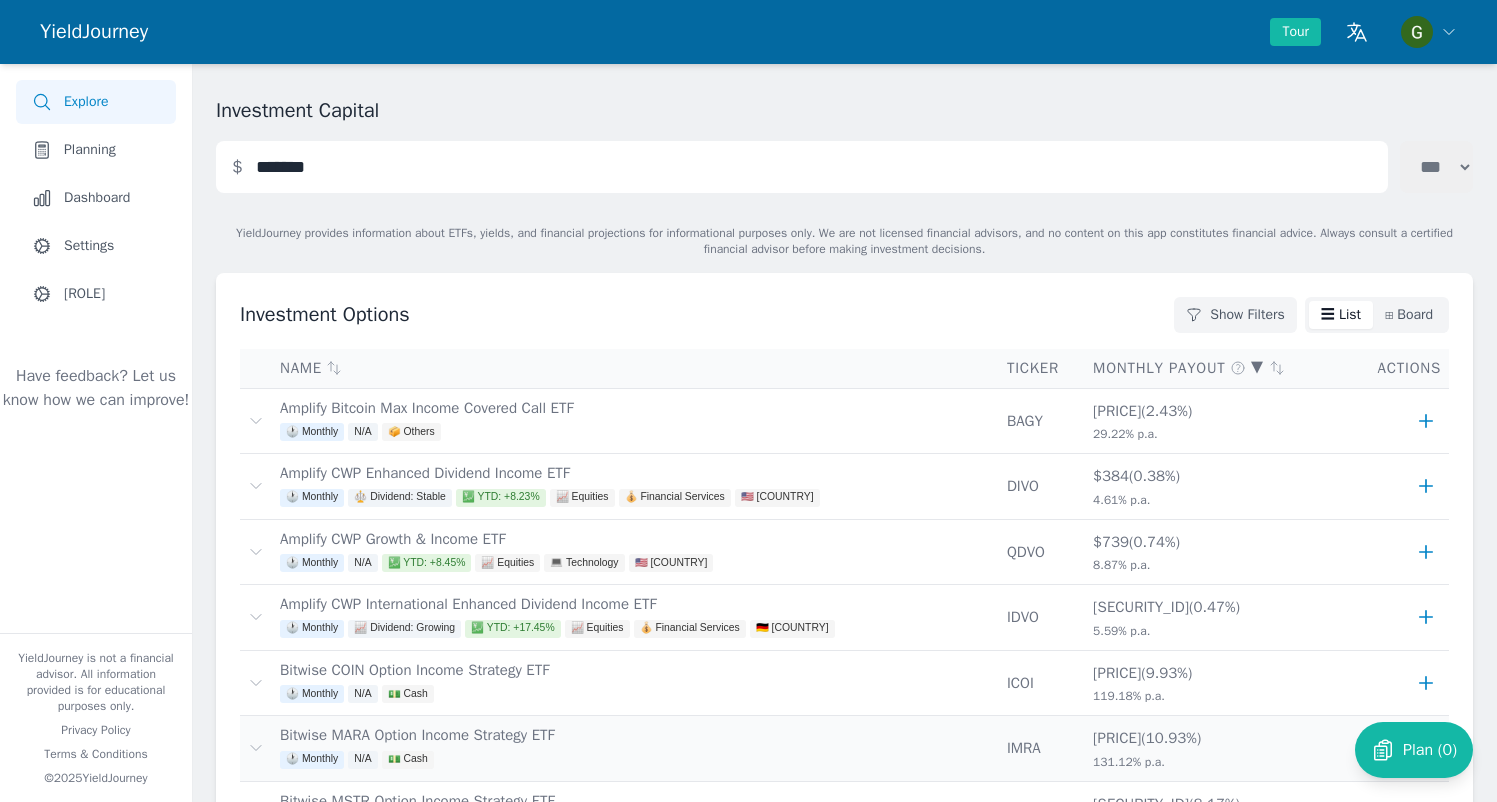 scroll, scrollTop: 362, scrollLeft: 0, axis: vertical 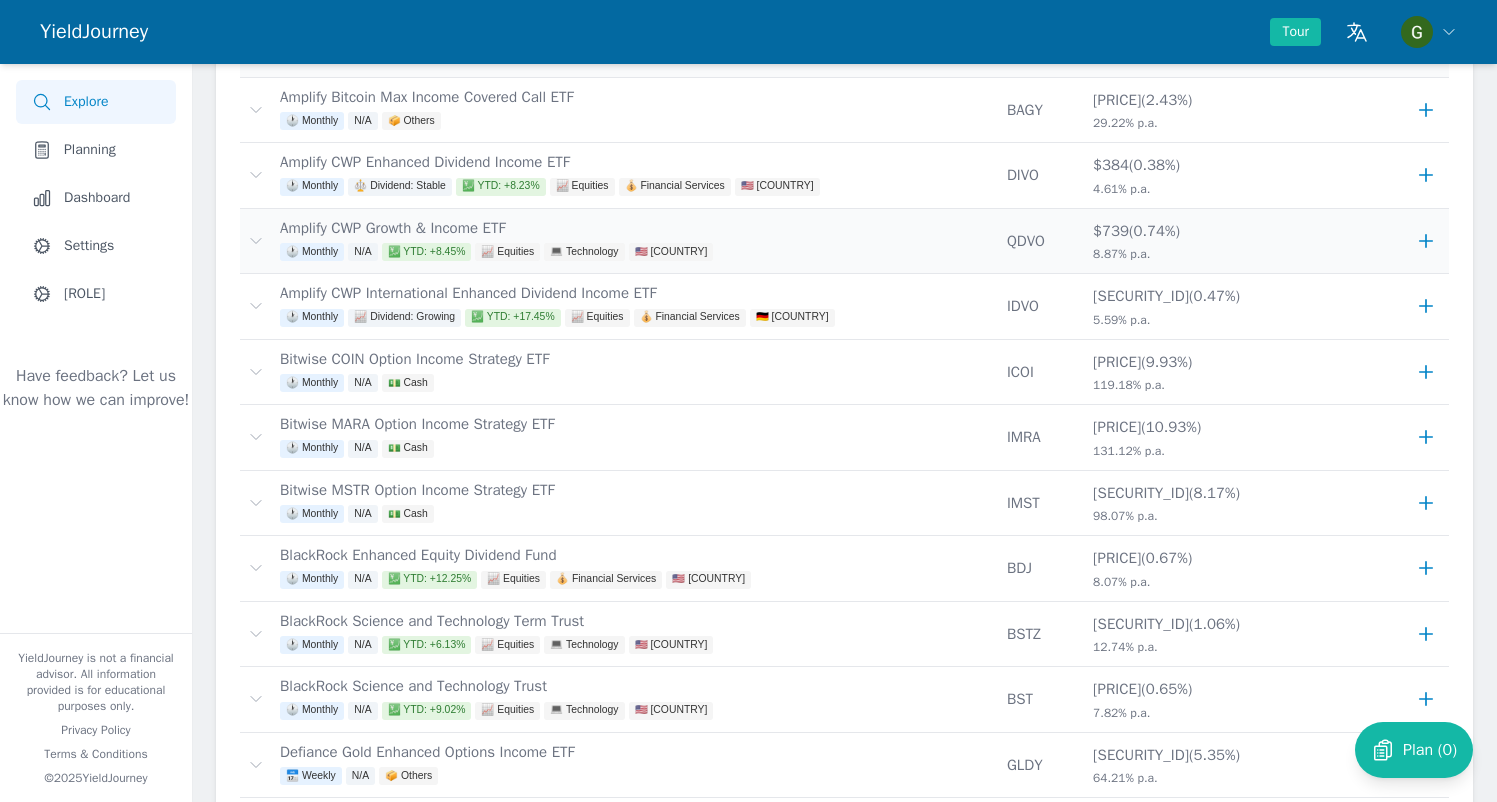 click at bounding box center [256, 241] 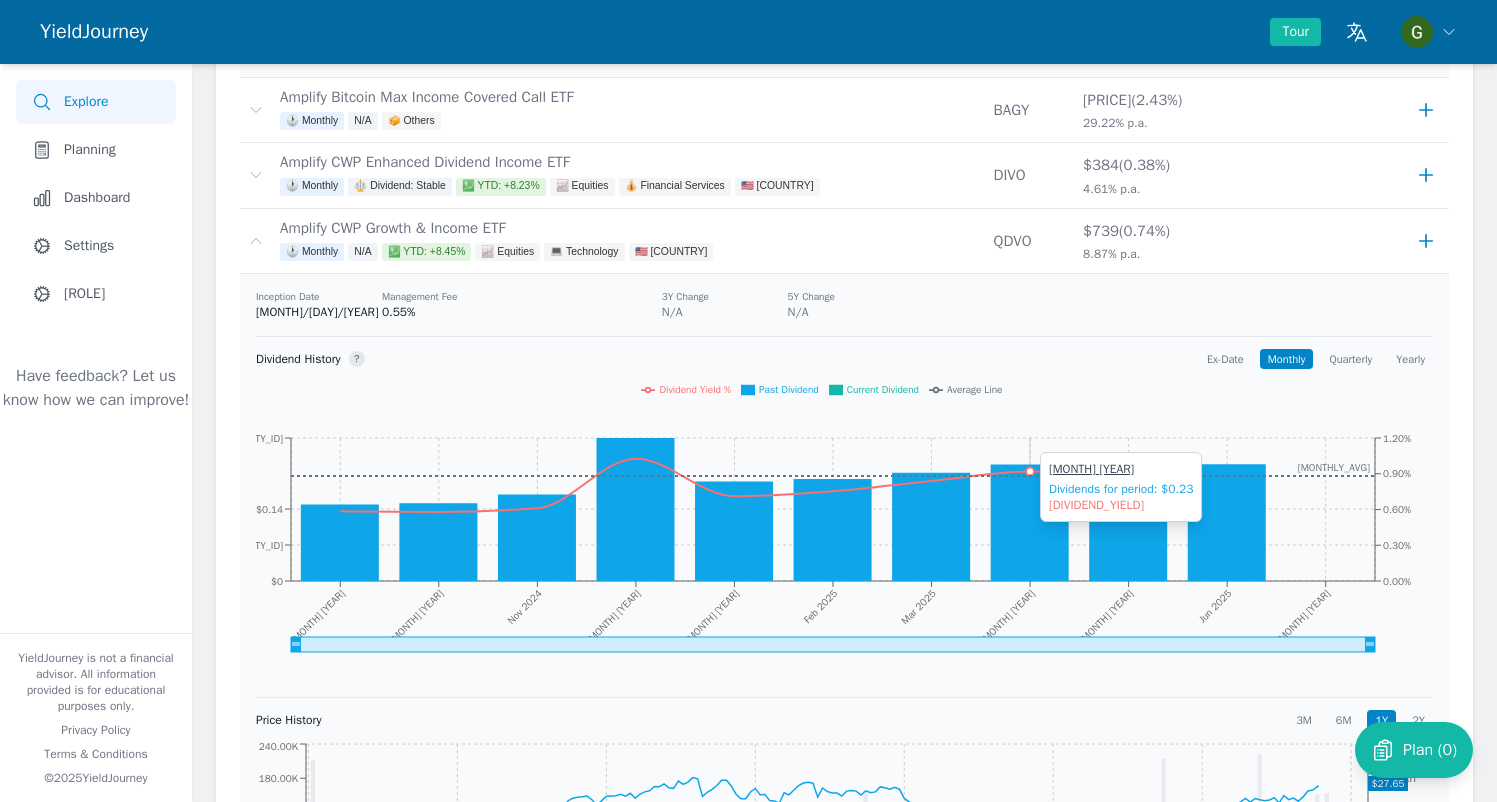 scroll, scrollTop: 58, scrollLeft: 0, axis: vertical 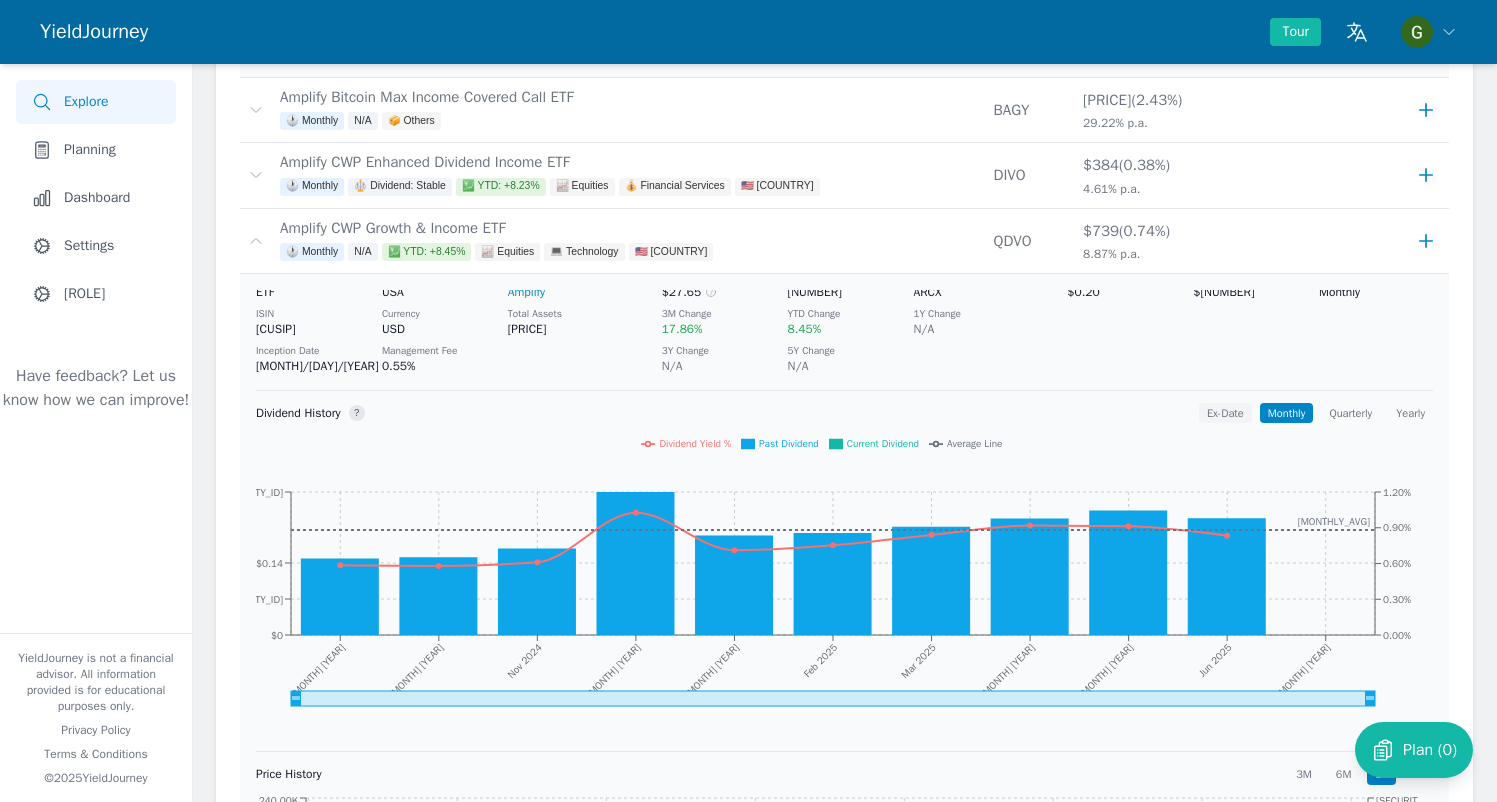 click on "Ex-Date" at bounding box center [1225, 413] 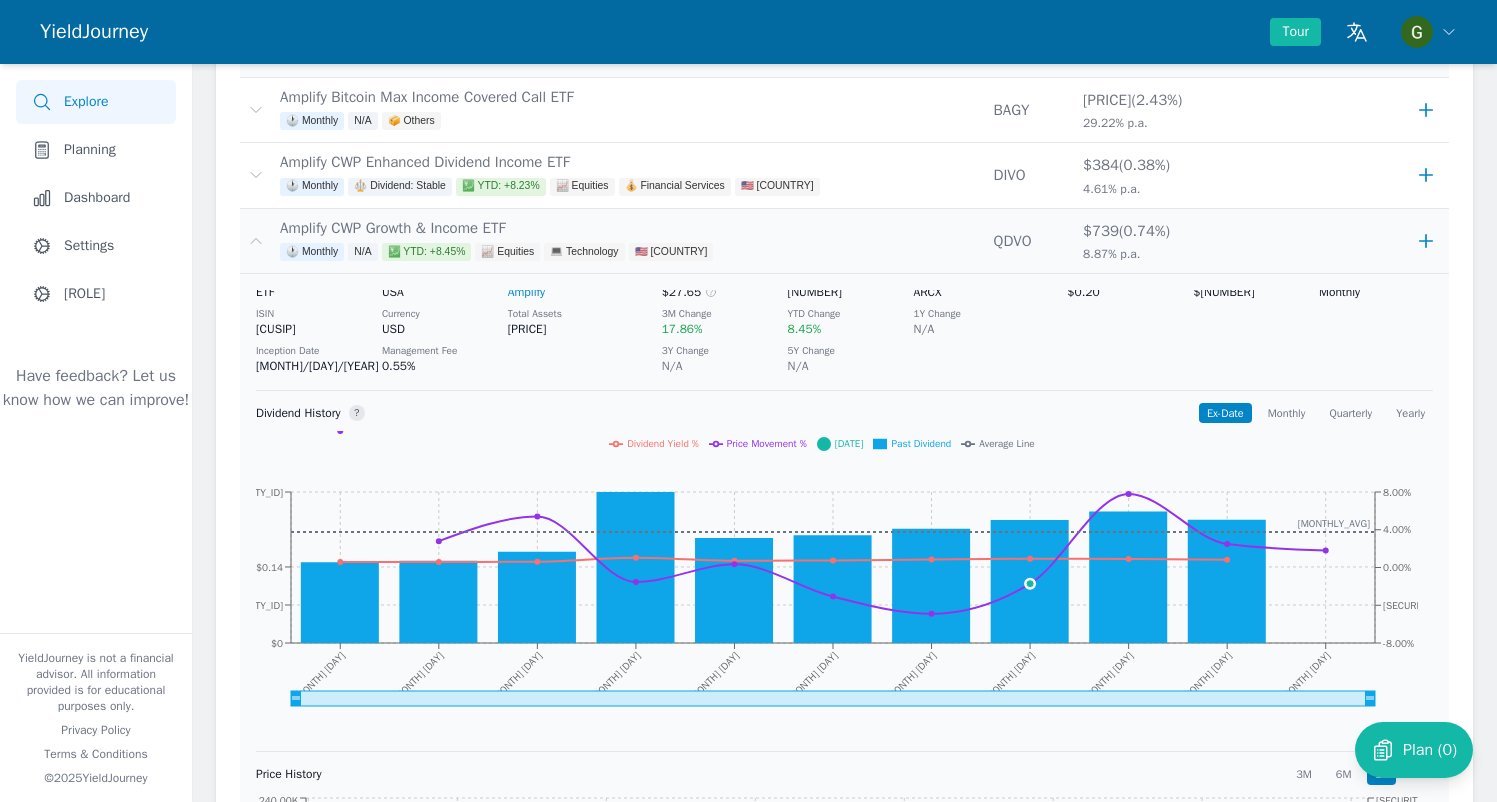 click at bounding box center [256, 241] 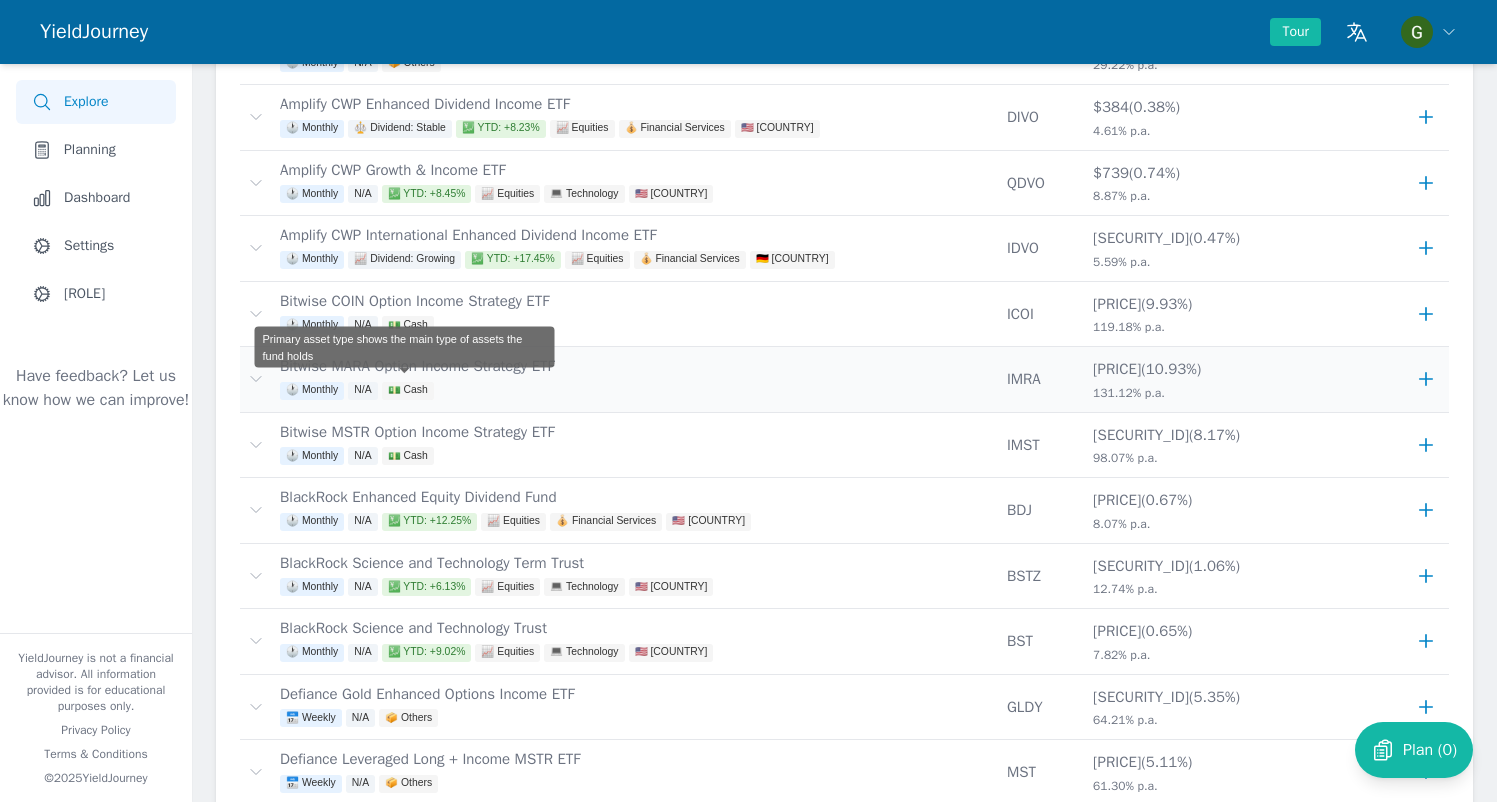 scroll, scrollTop: 540, scrollLeft: 0, axis: vertical 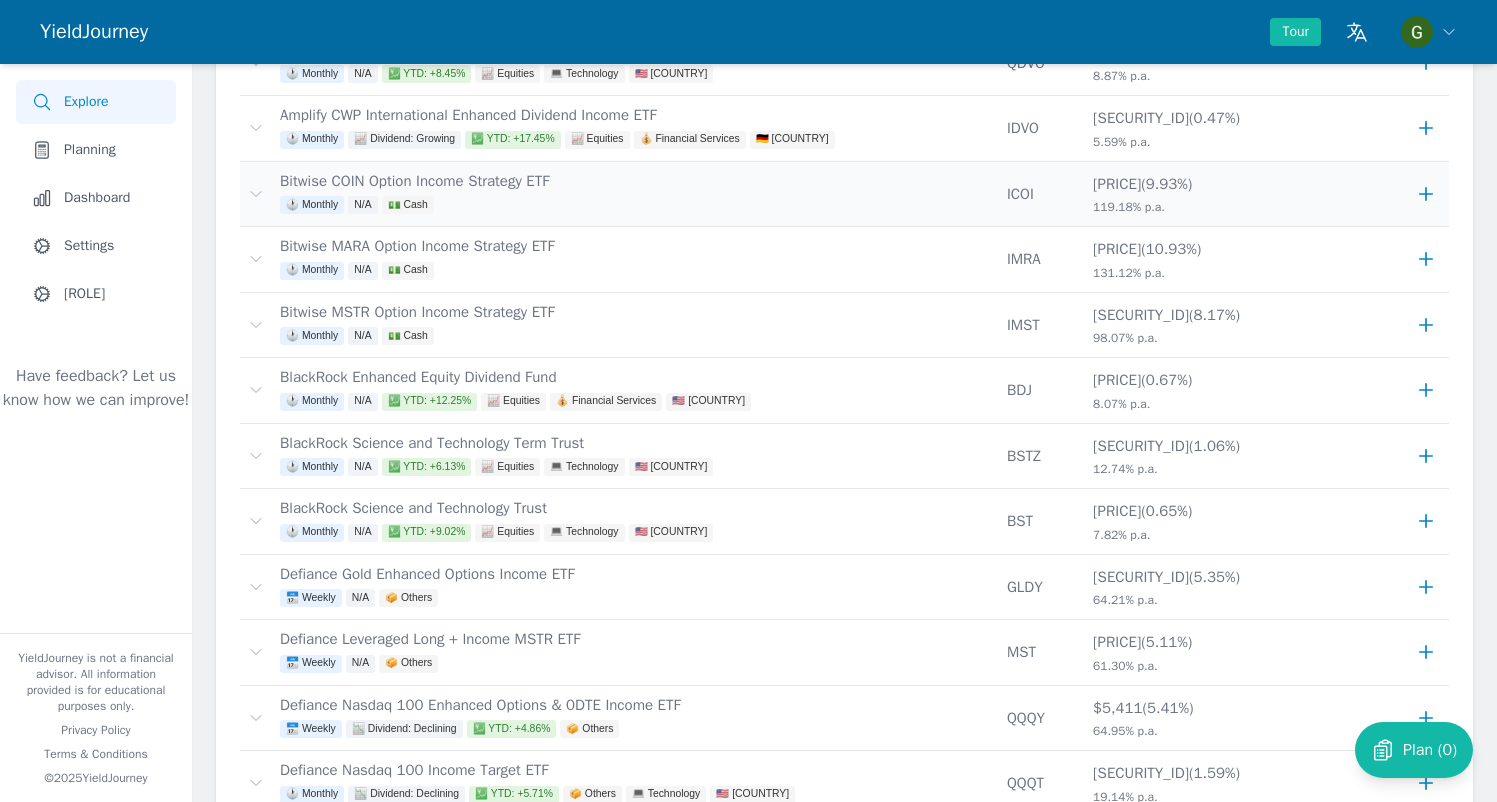click 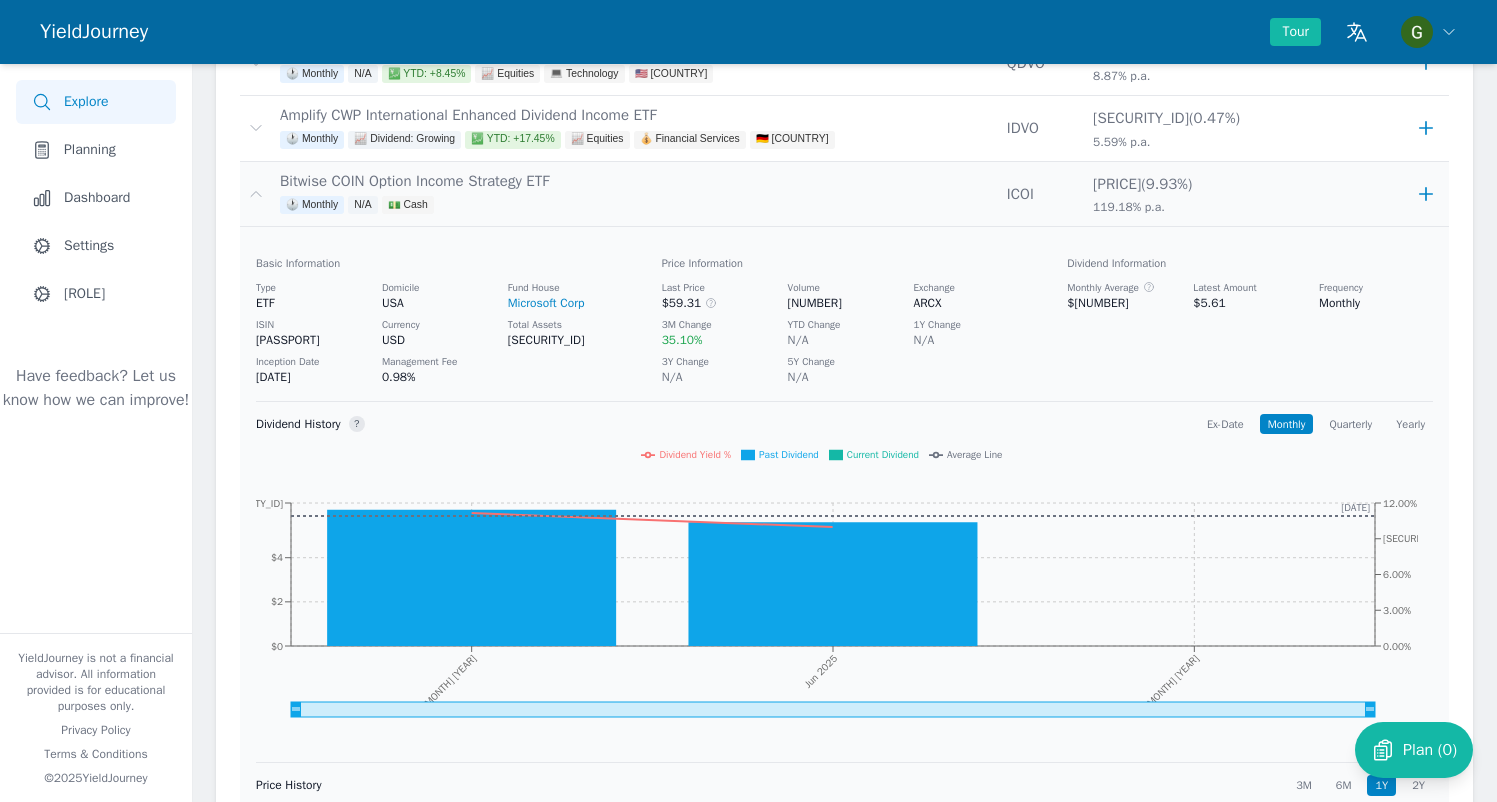 click on "[DIVIDEND_INFO]" at bounding box center (844, 424) 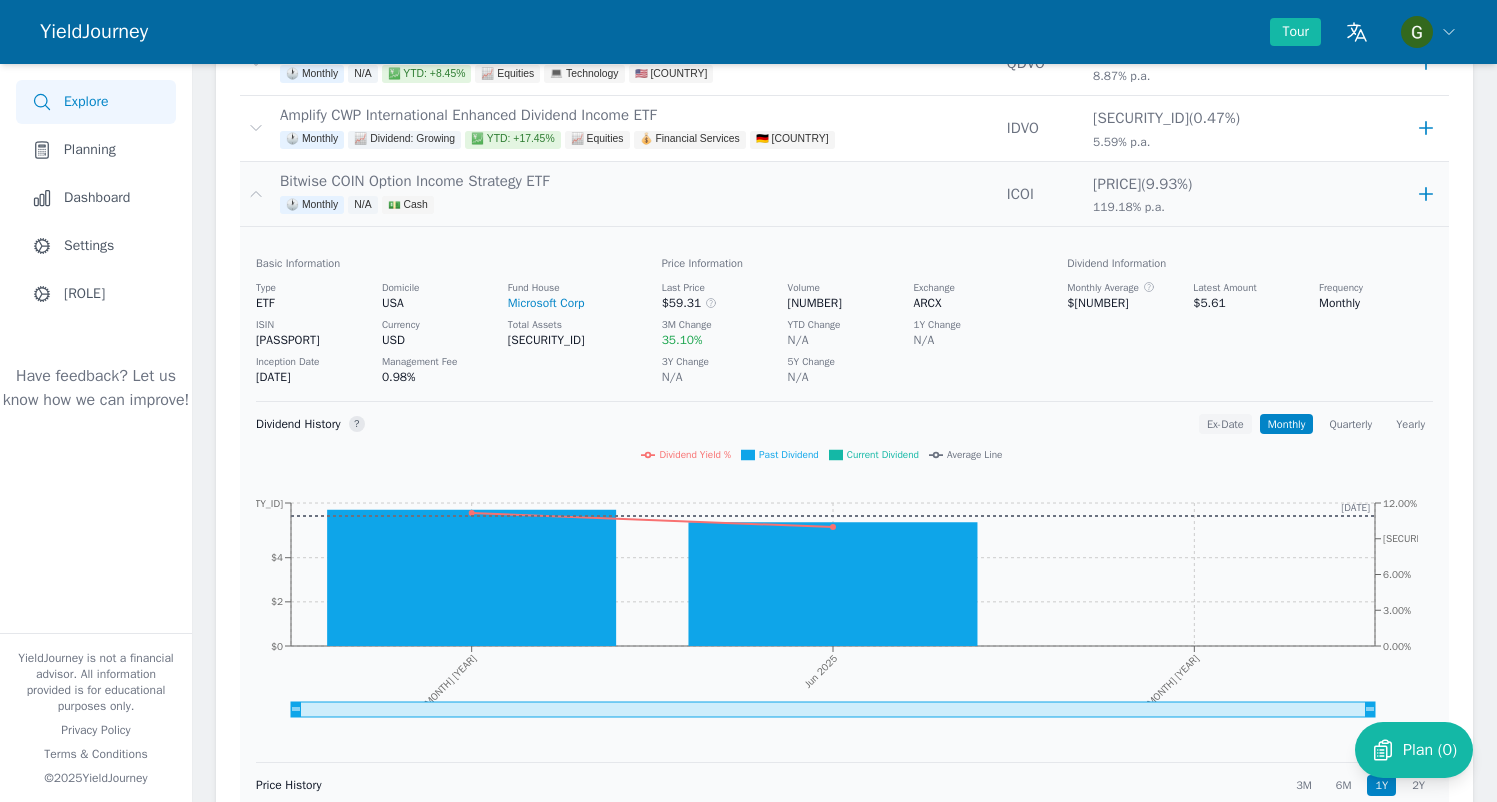 click on "Ex-Date" at bounding box center [1225, 424] 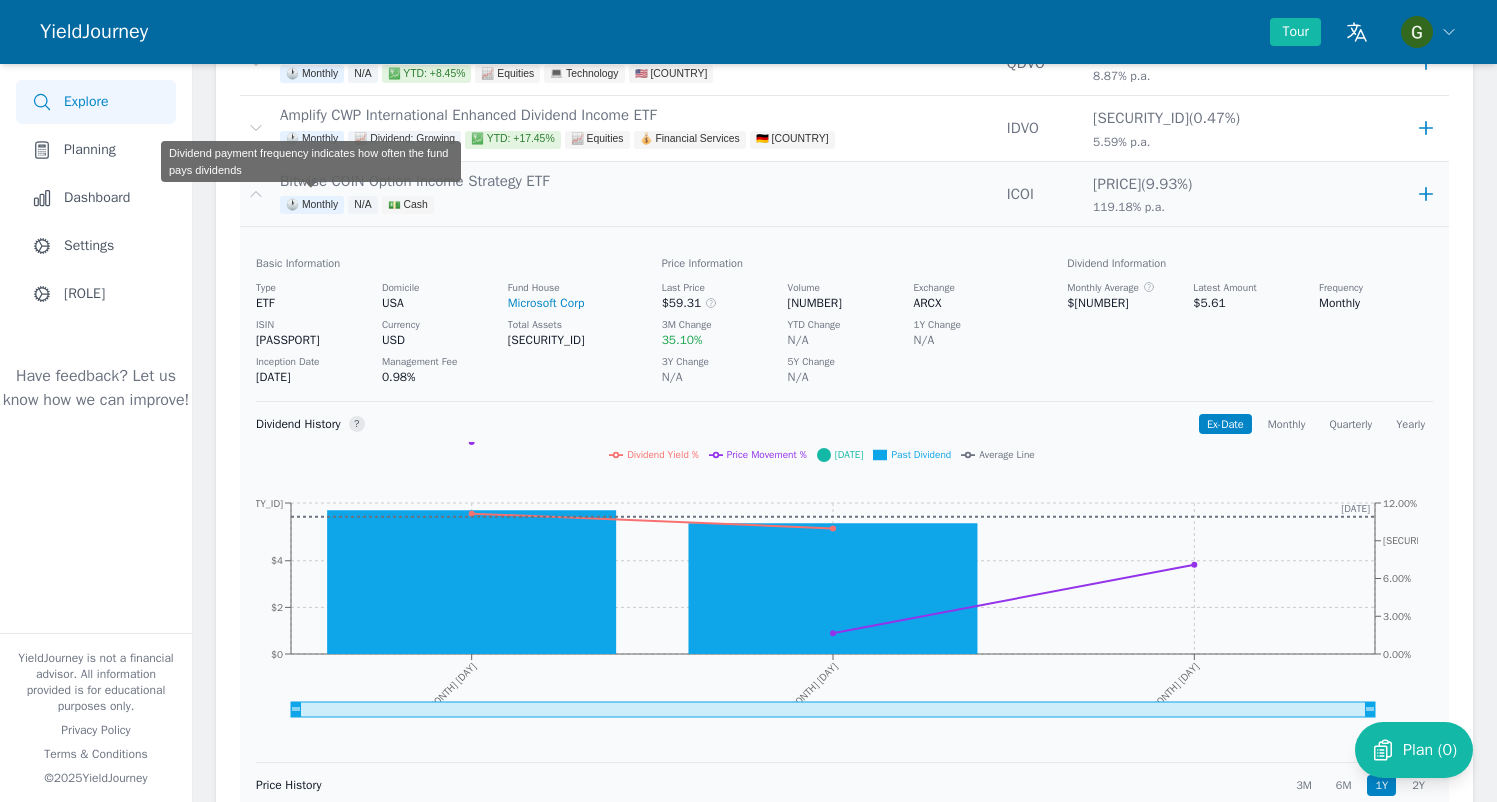 click on "Dividend payment frequency indicates how often the fund pays dividends" at bounding box center (311, 168) 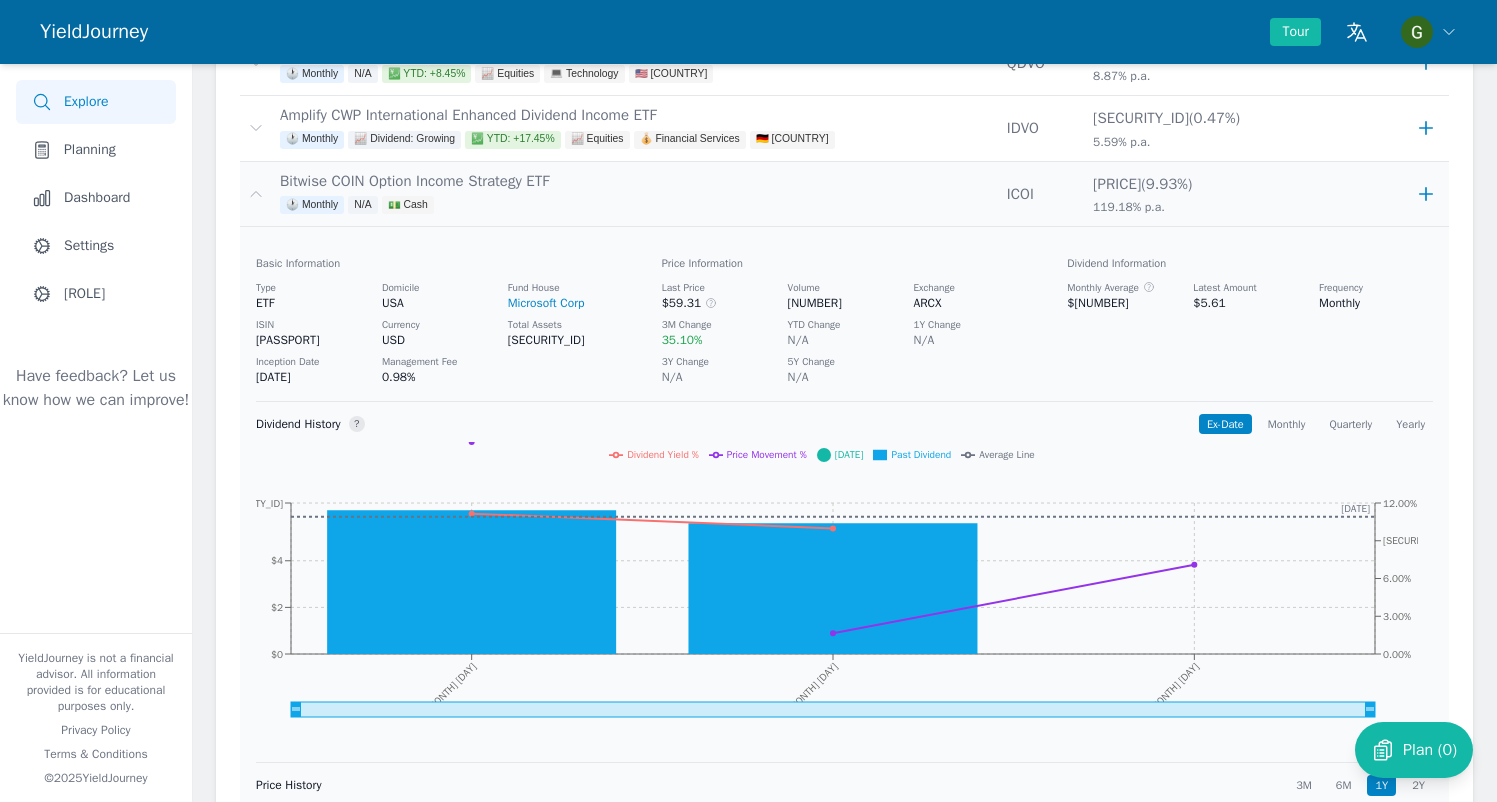 click 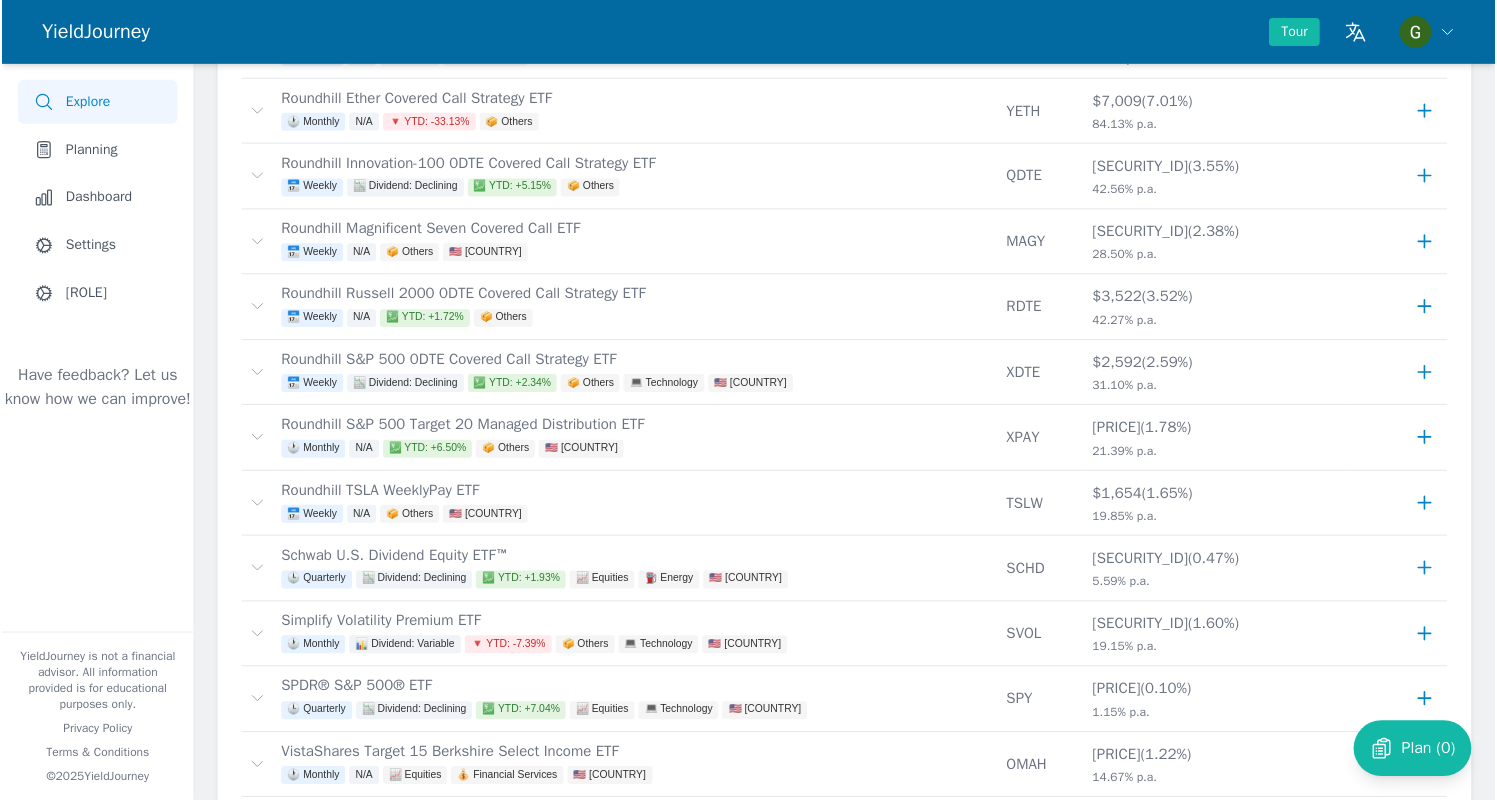 scroll, scrollTop: 3638, scrollLeft: 0, axis: vertical 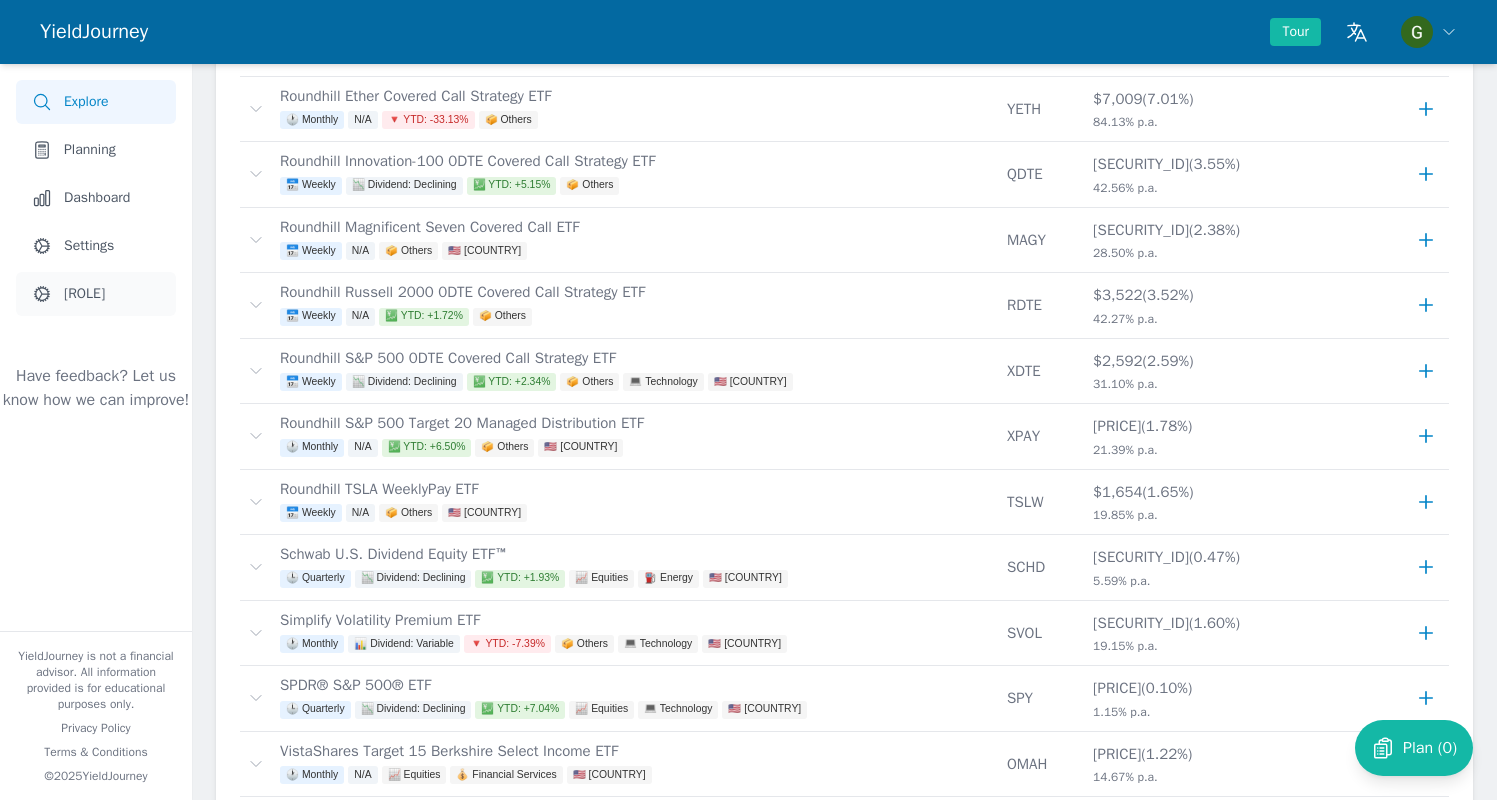 click on "[ROLE]" at bounding box center (84, 294) 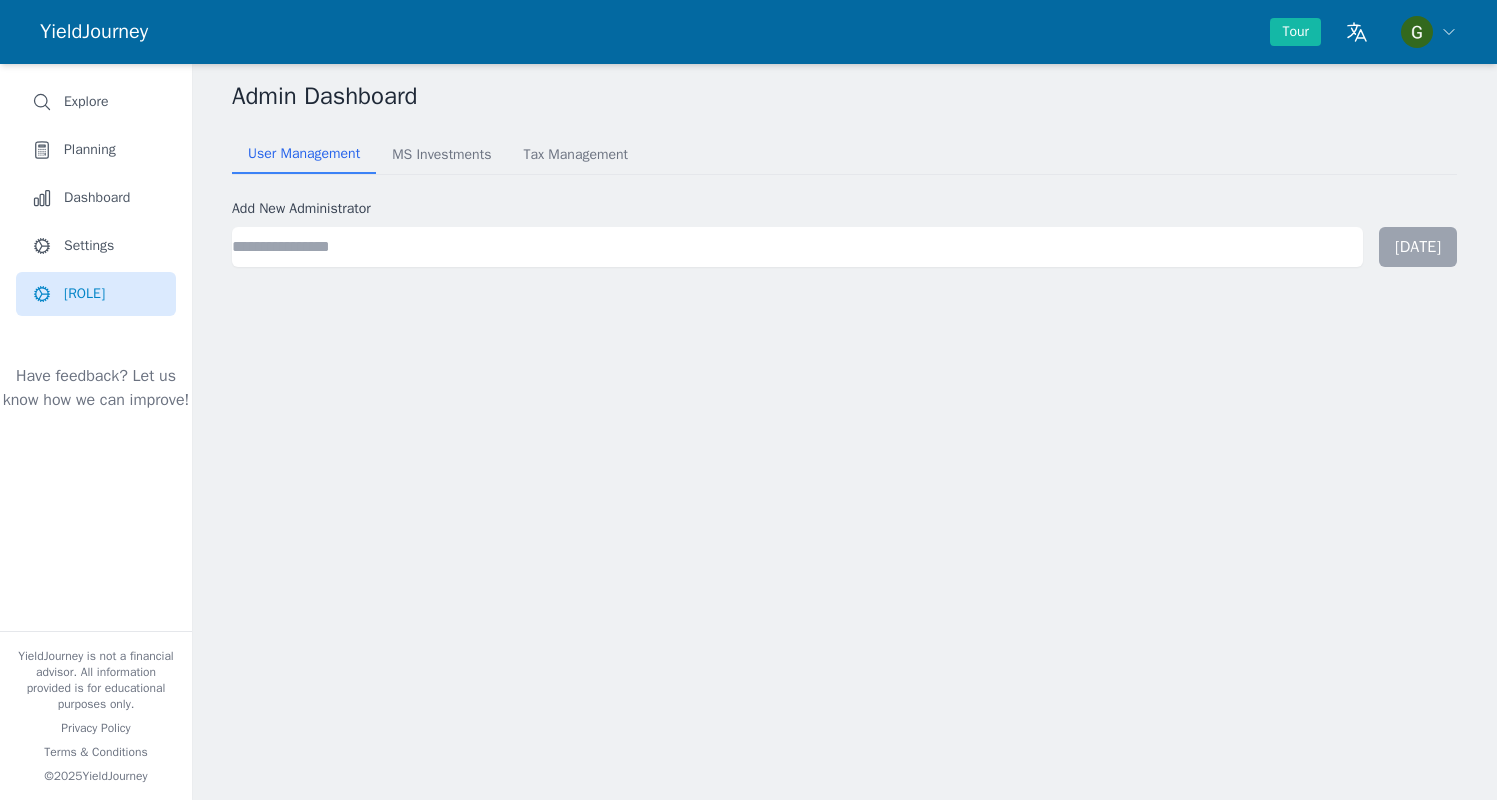 scroll, scrollTop: 0, scrollLeft: 0, axis: both 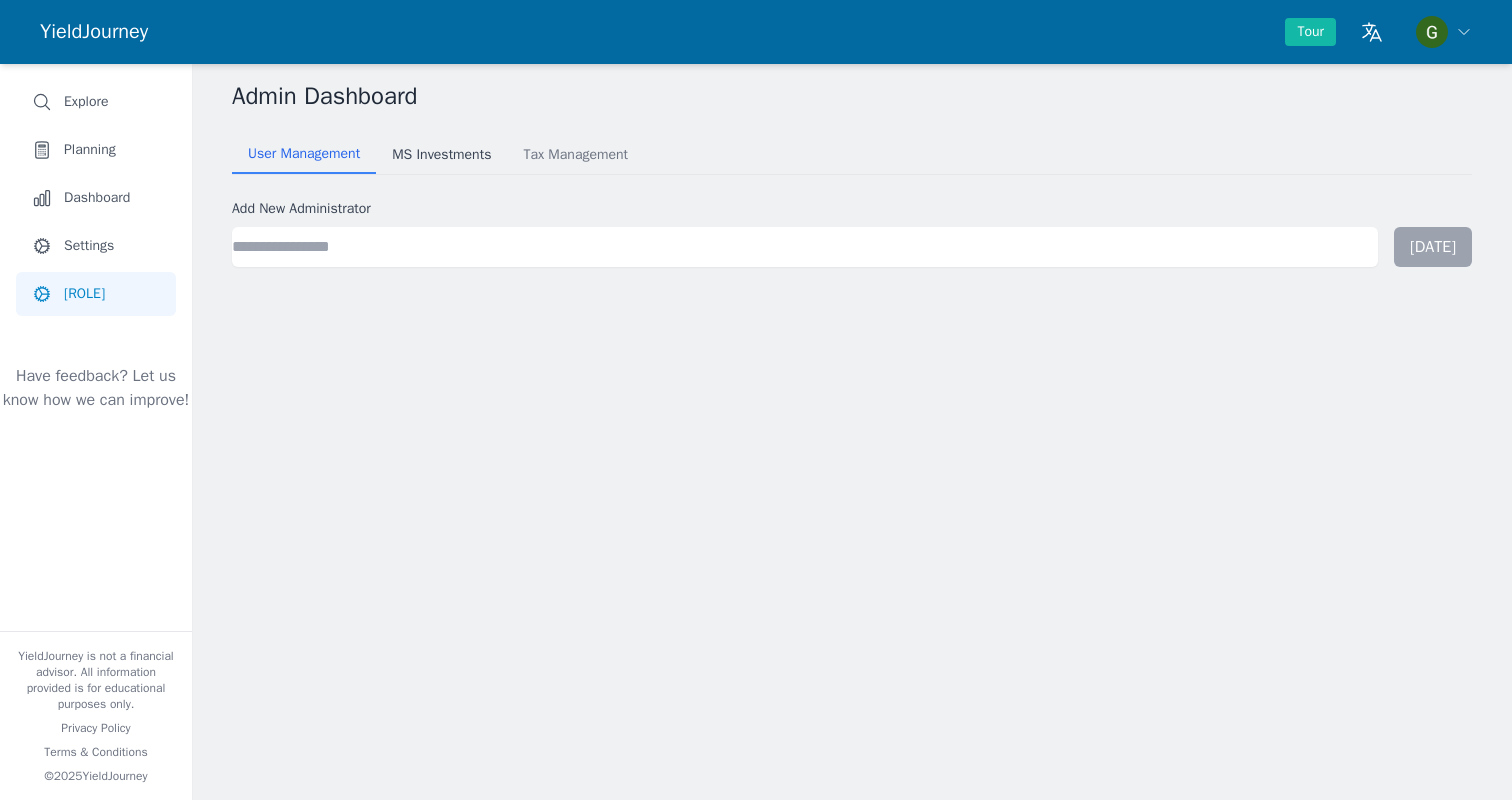 click on "MS Investments" at bounding box center [441, 155] 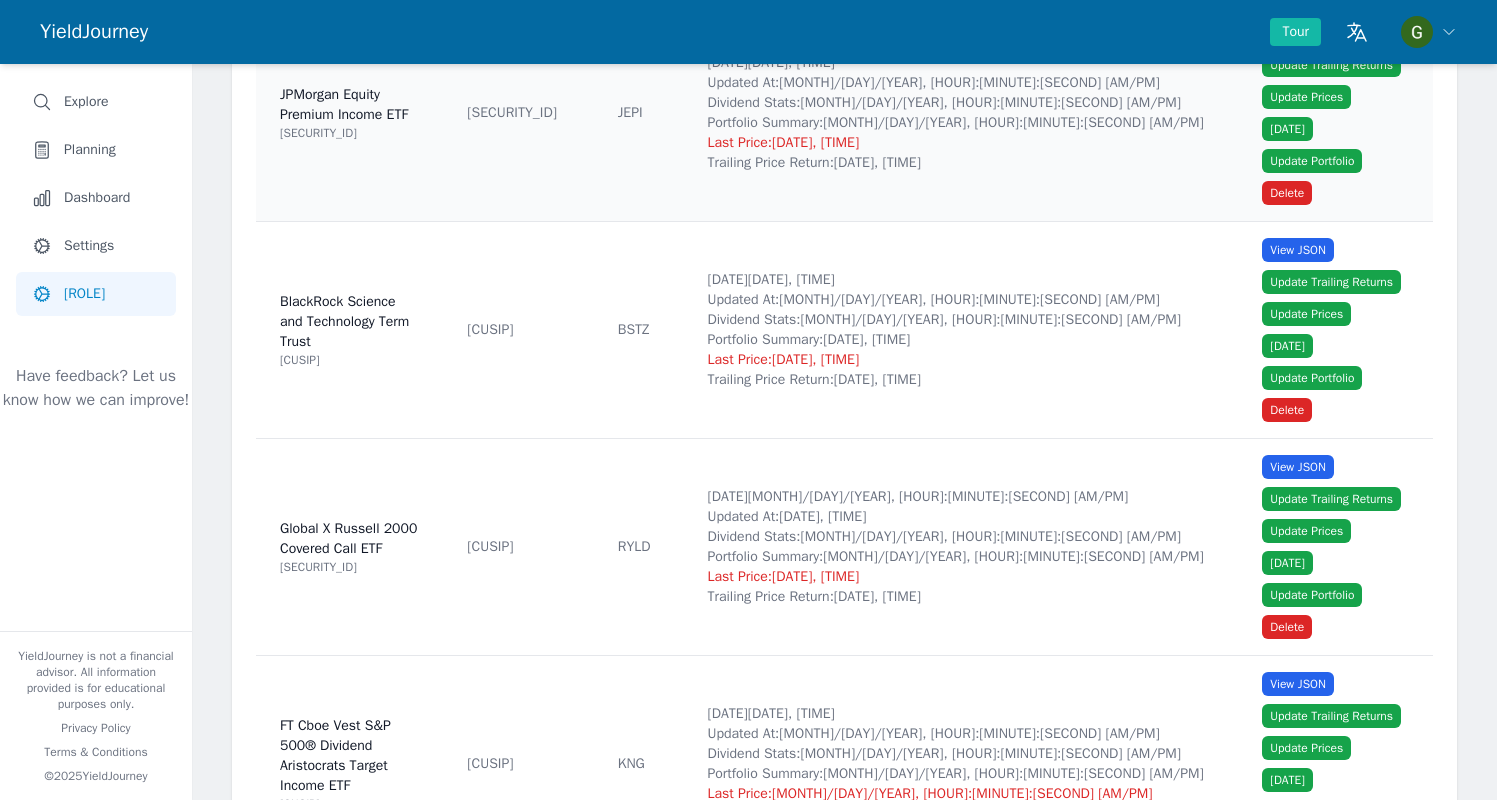 scroll, scrollTop: 14443, scrollLeft: 0, axis: vertical 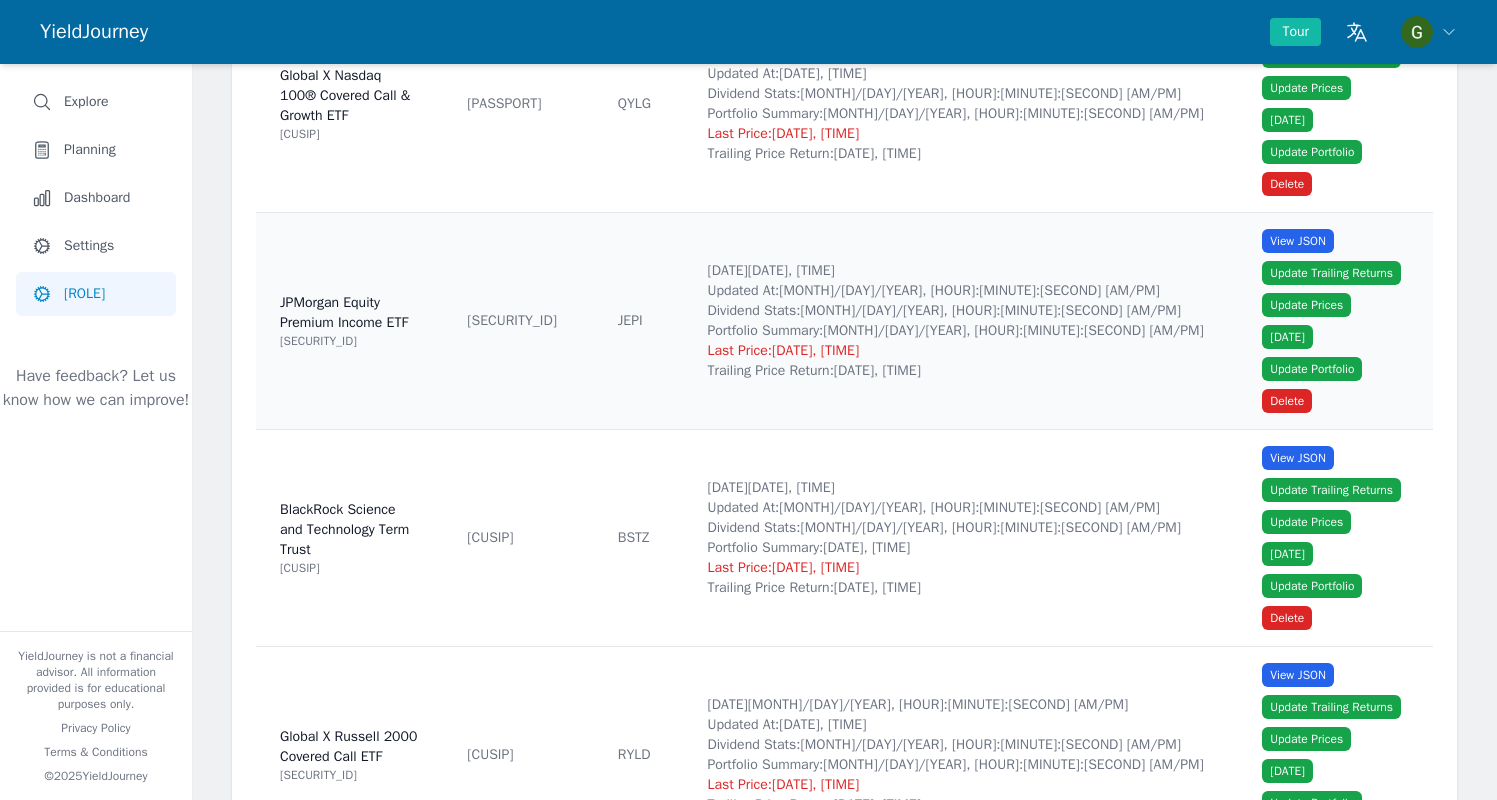 type 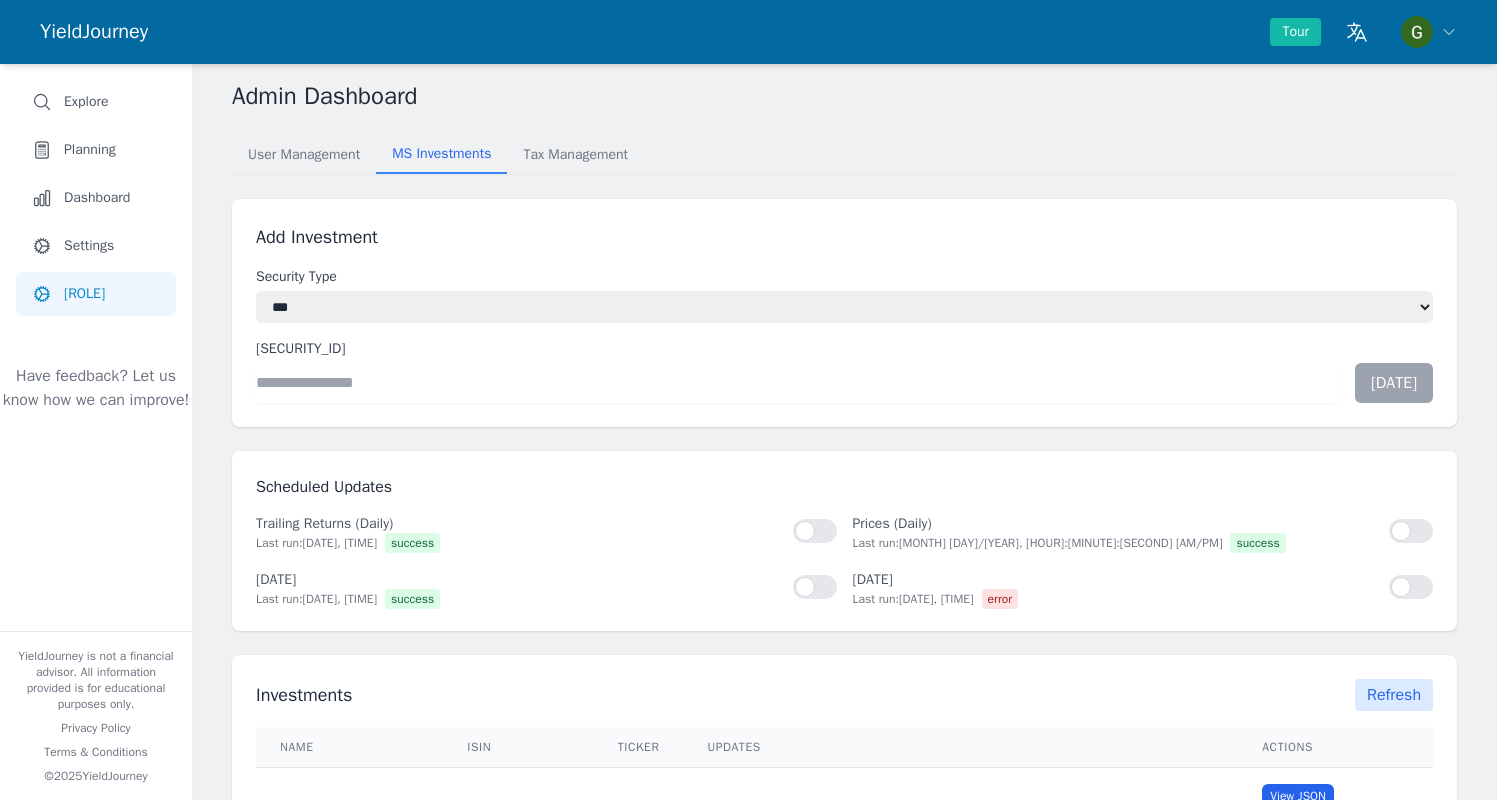 scroll, scrollTop: 12847, scrollLeft: 0, axis: vertical 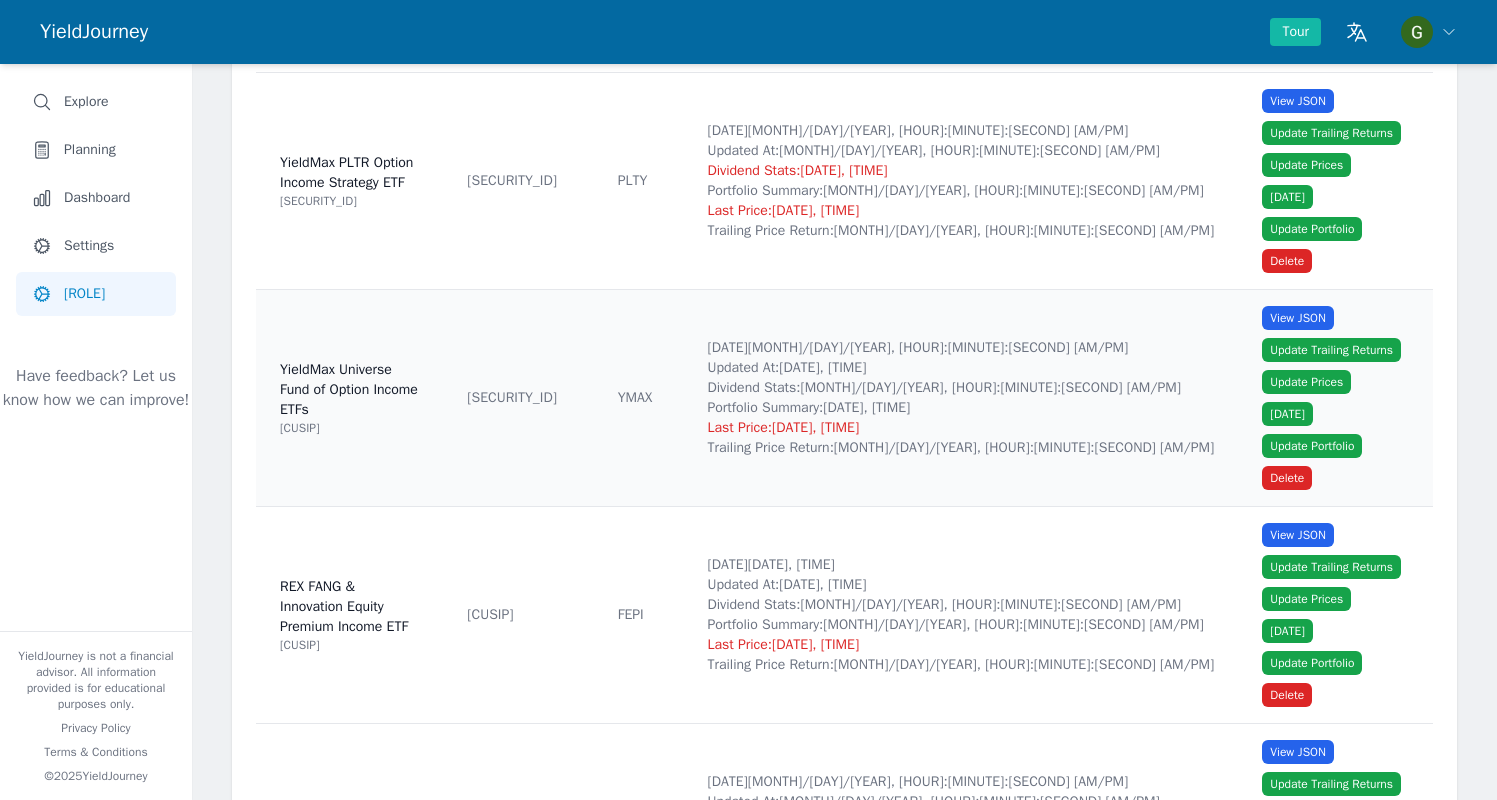 click on "[CUSIP]" at bounding box center (349, 428) 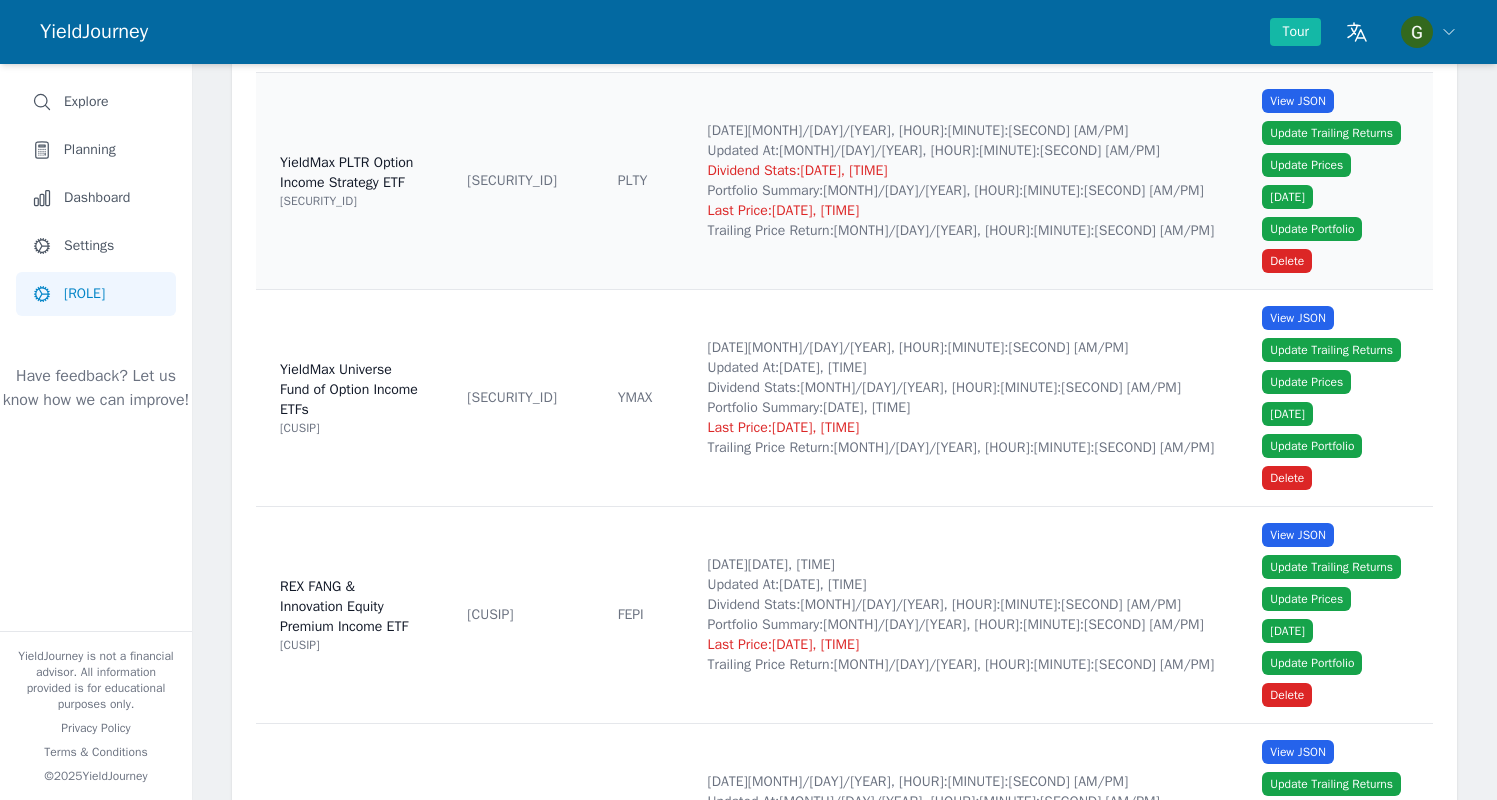 copy on "[CUSIP]" 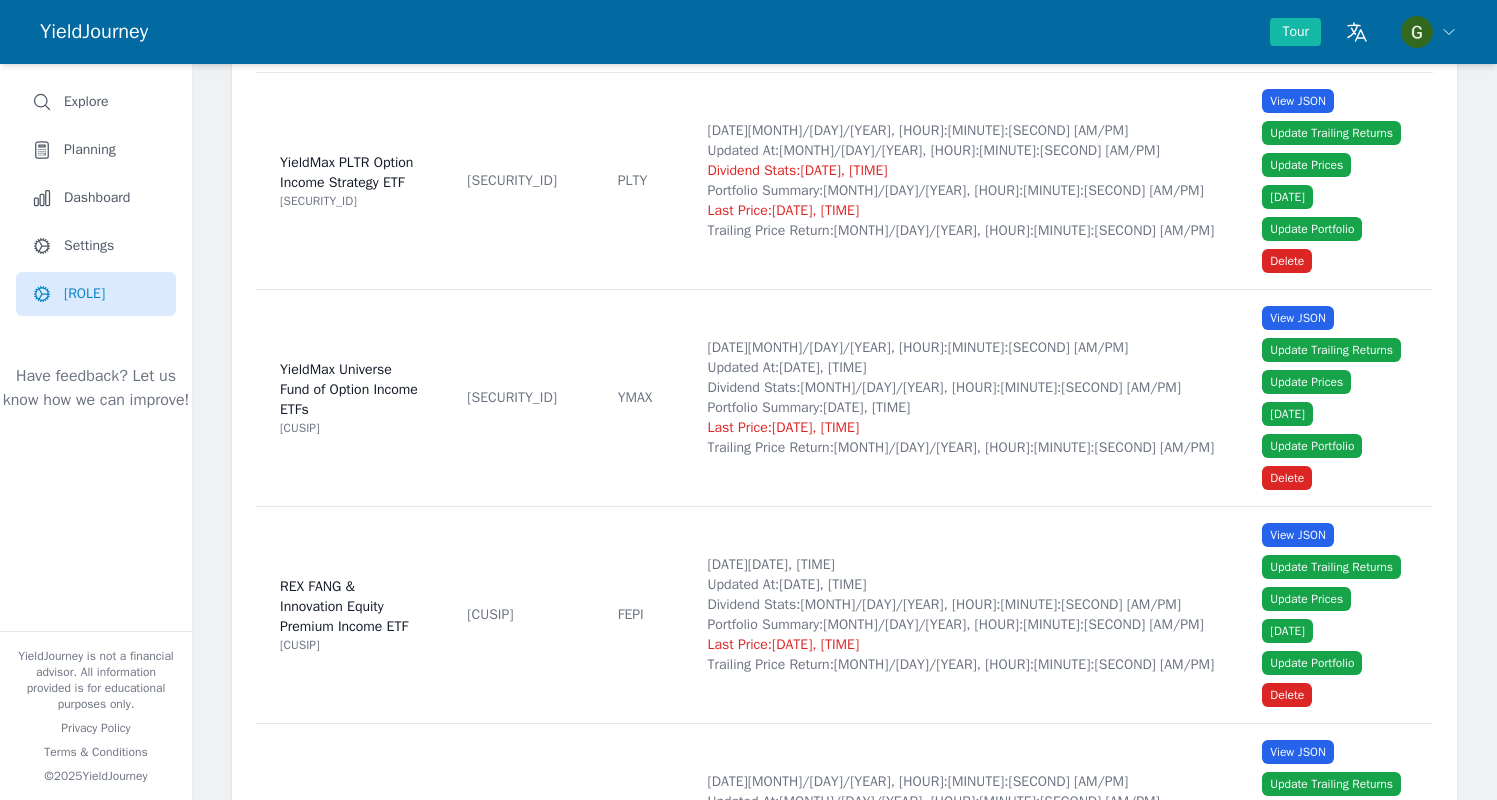 click on "[ROLE]" at bounding box center (96, 294) 